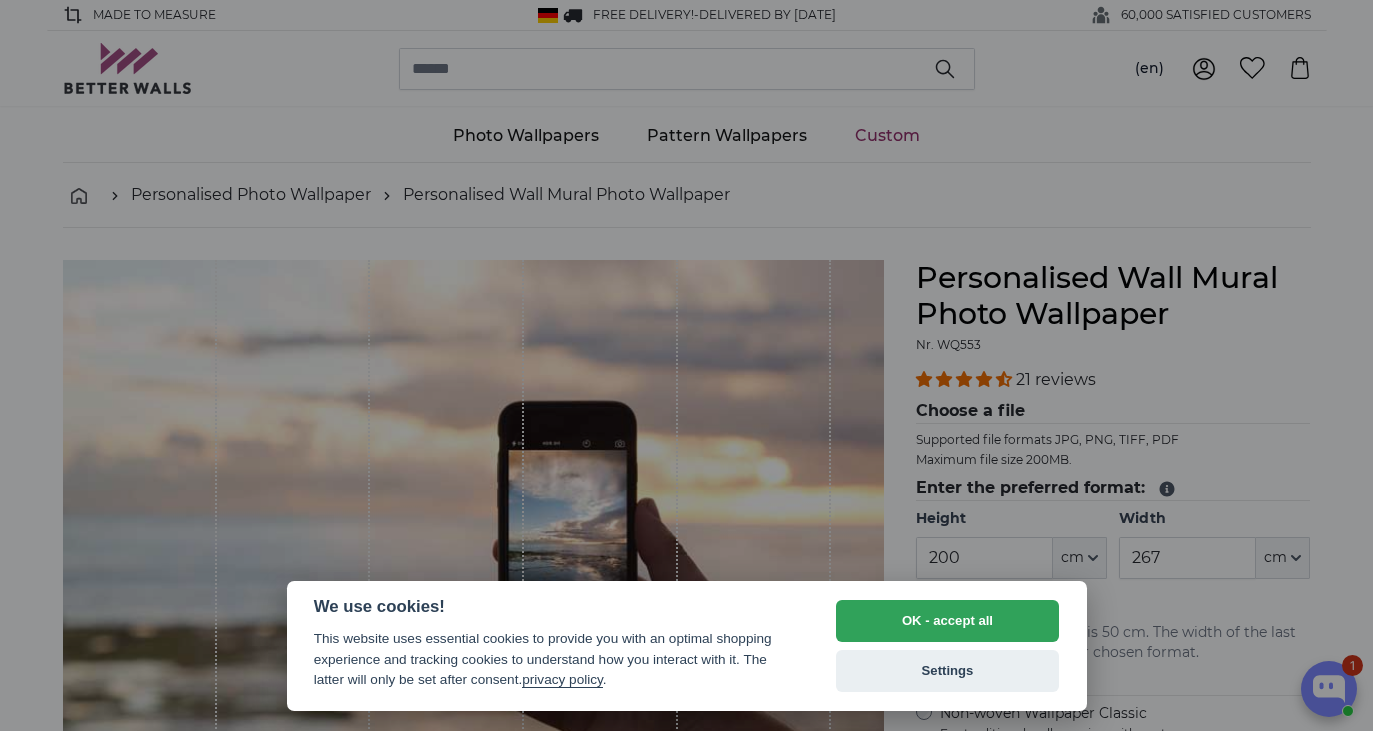 select on "**" 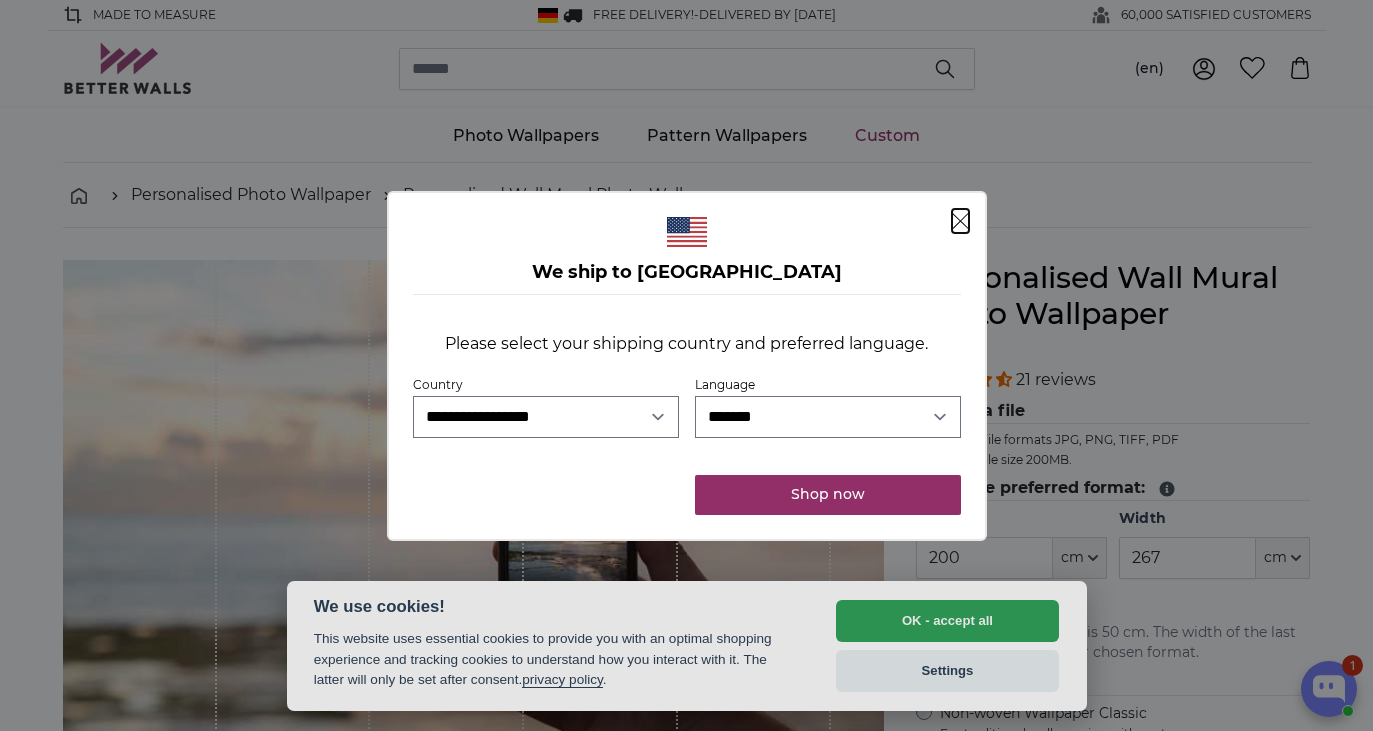 scroll, scrollTop: 0, scrollLeft: 0, axis: both 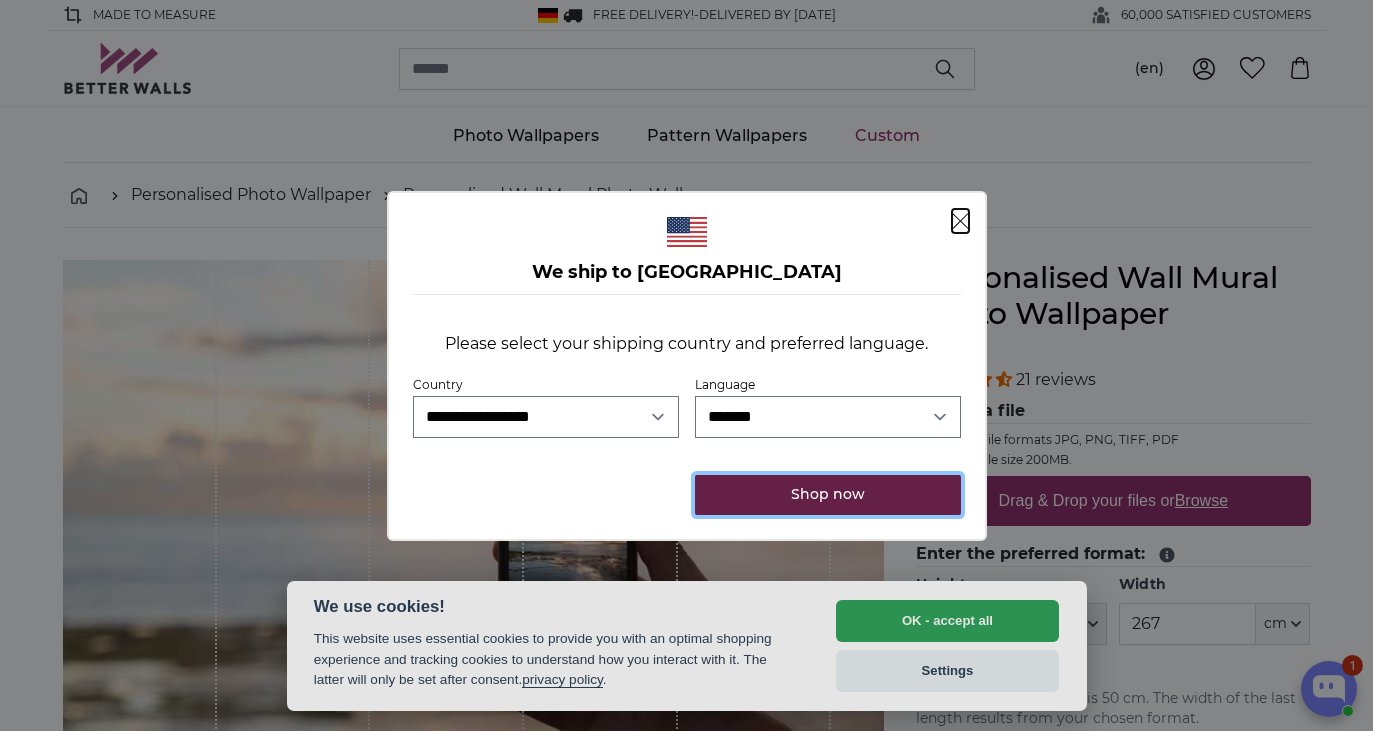 click on "Shop now" at bounding box center (827, 495) 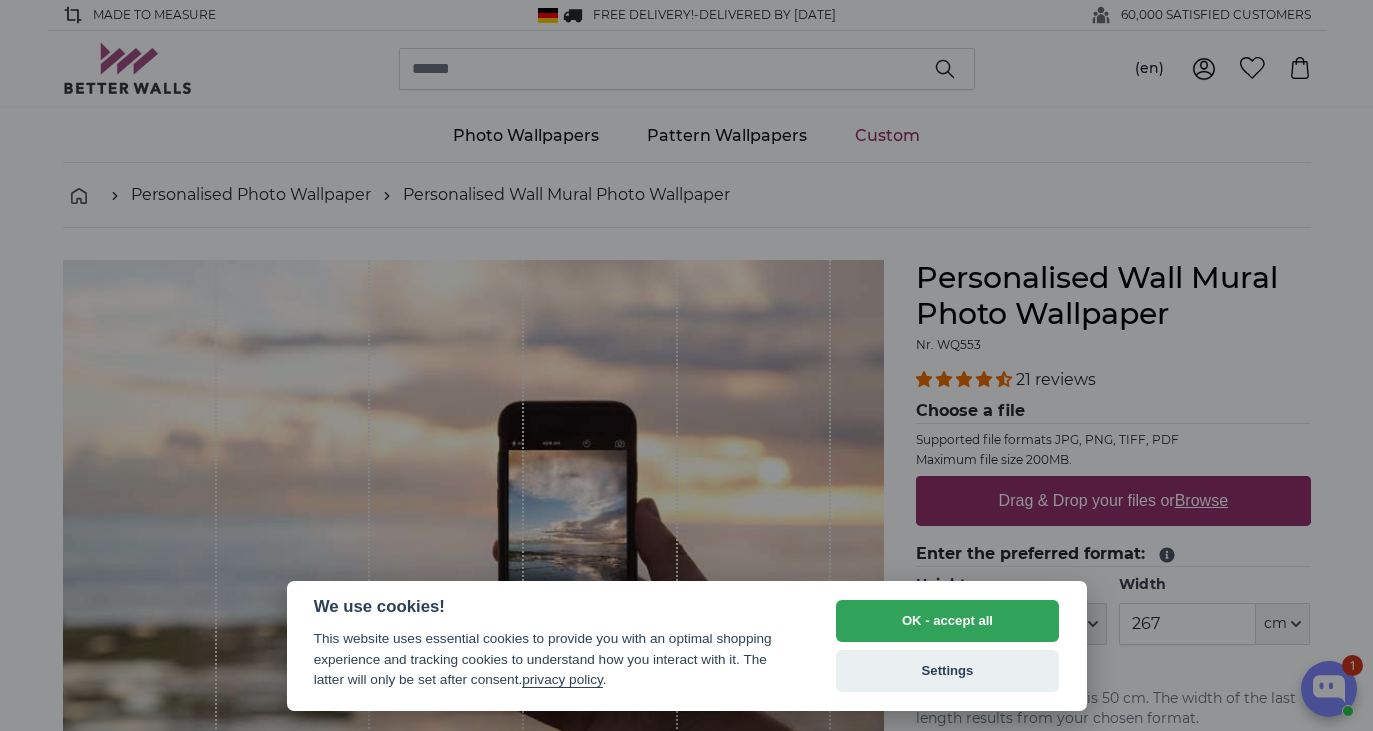 scroll, scrollTop: 0, scrollLeft: 0, axis: both 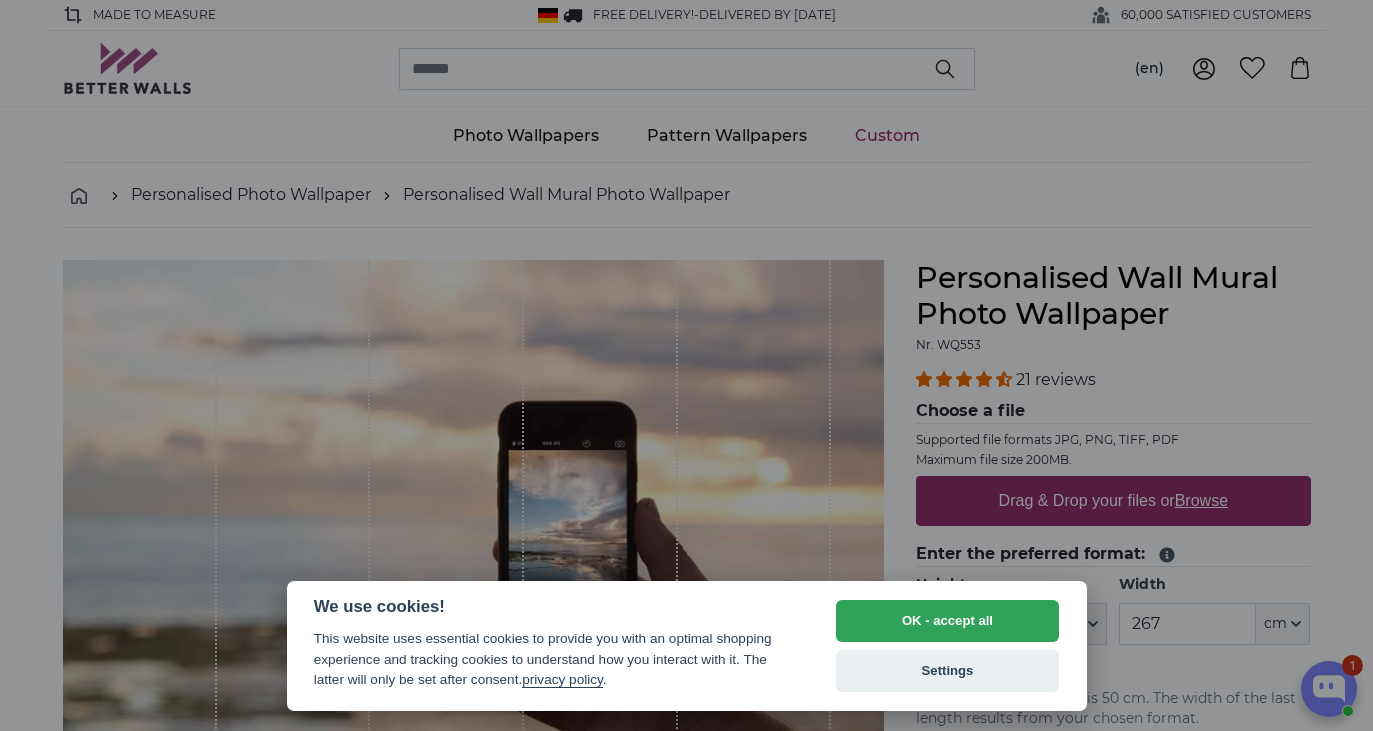 click at bounding box center [686, 365] 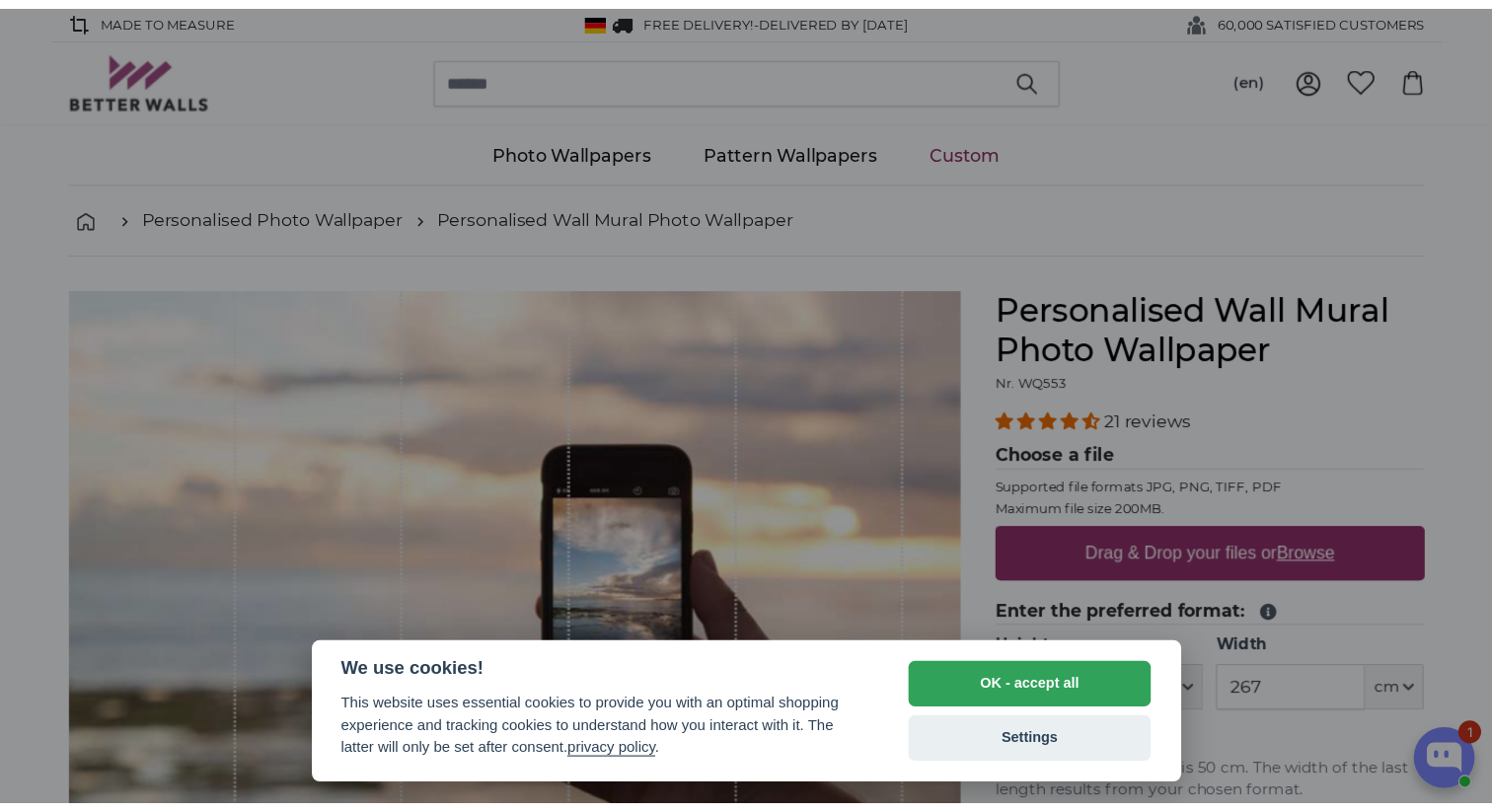 scroll, scrollTop: 0, scrollLeft: 0, axis: both 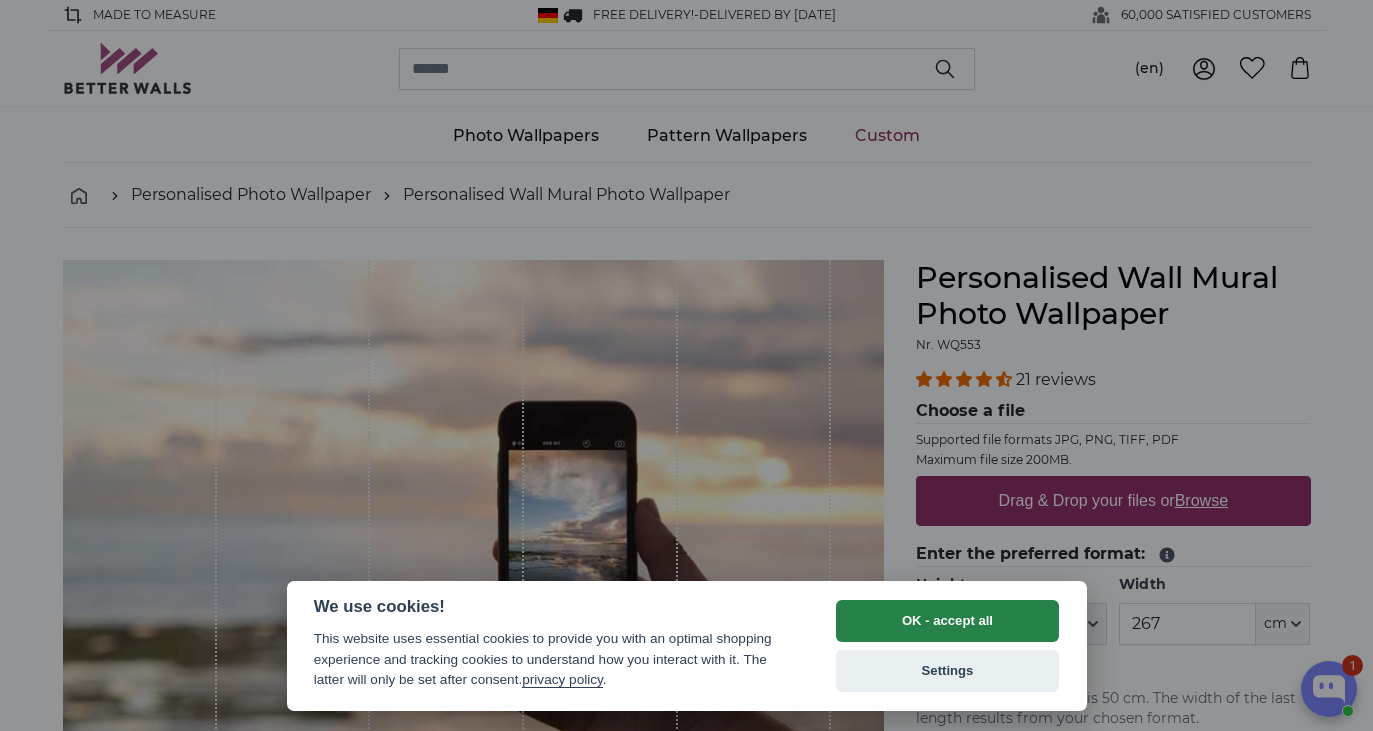 click on "OK - accept all" at bounding box center (948, 621) 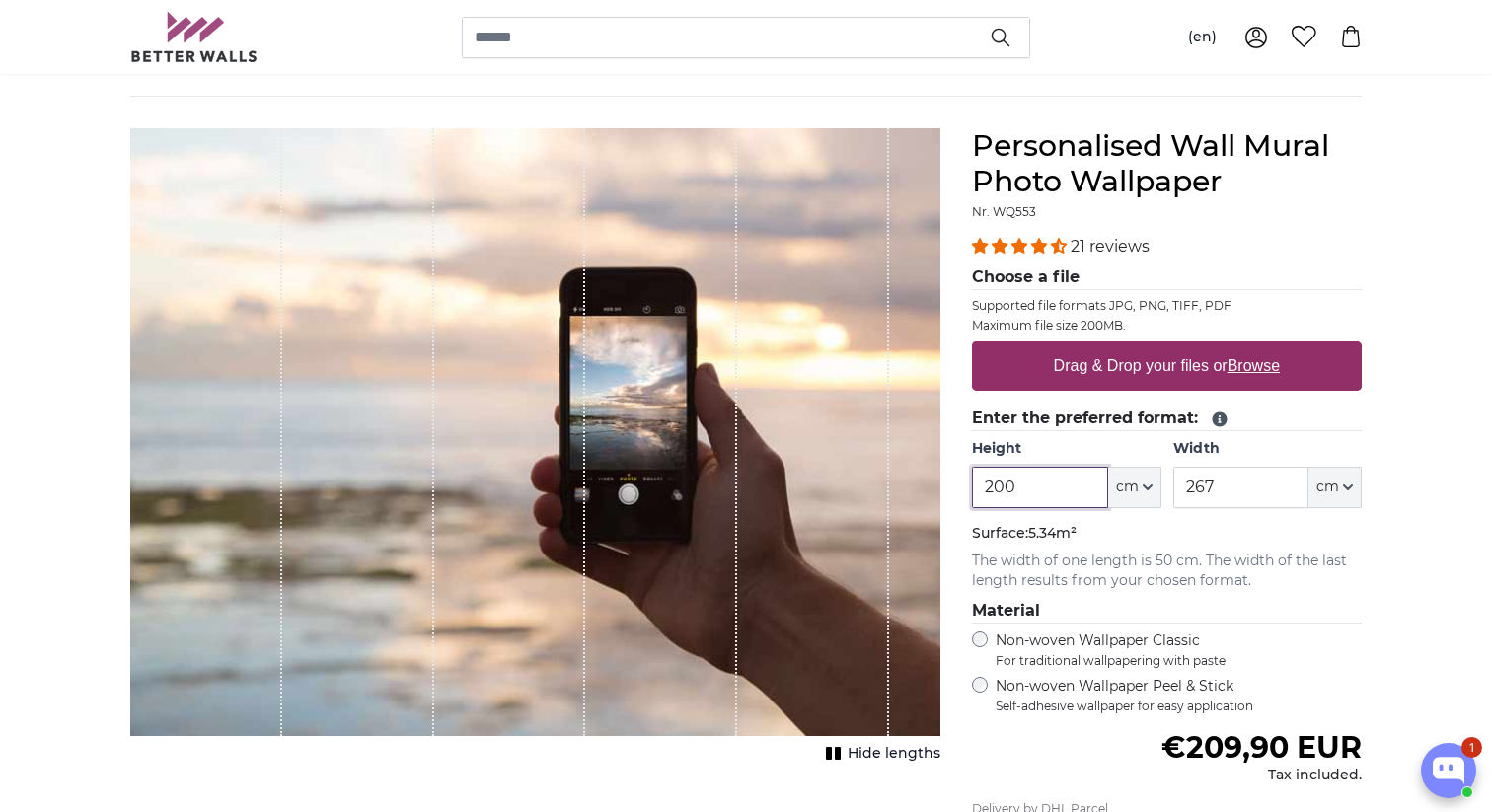 scroll, scrollTop: 146, scrollLeft: 0, axis: vertical 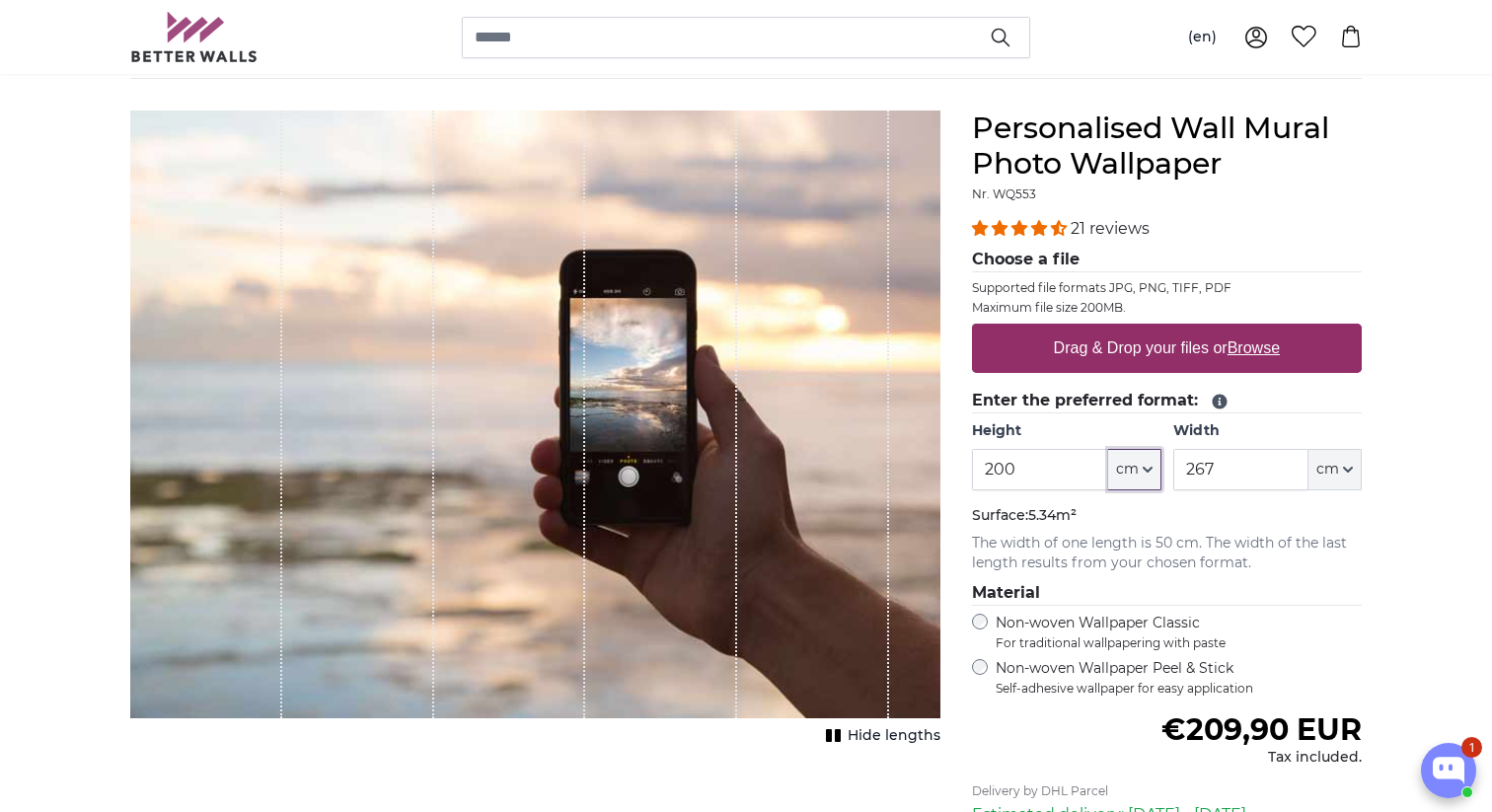 click on "cm" 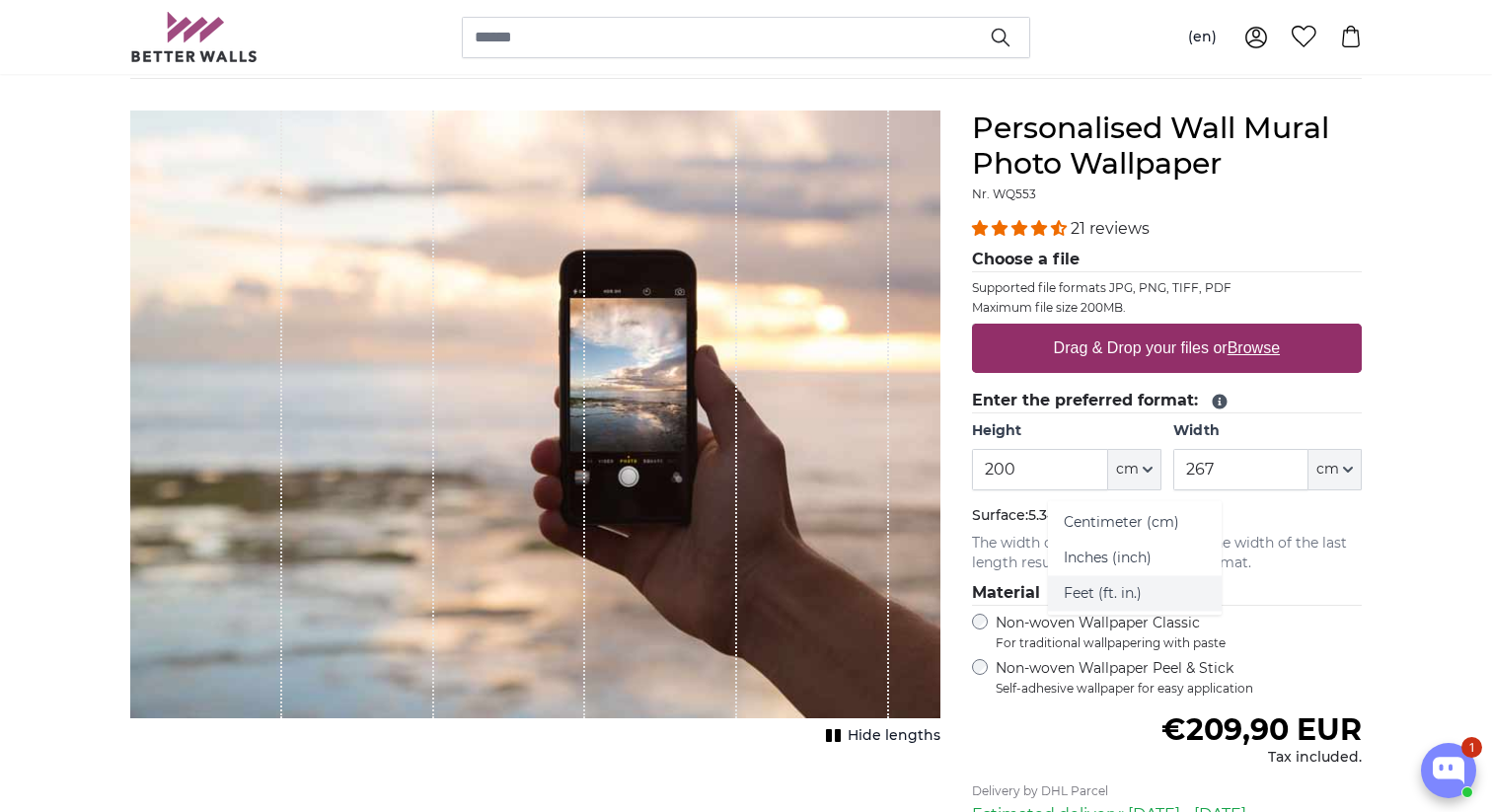 click on "Feet (ft. in.)" 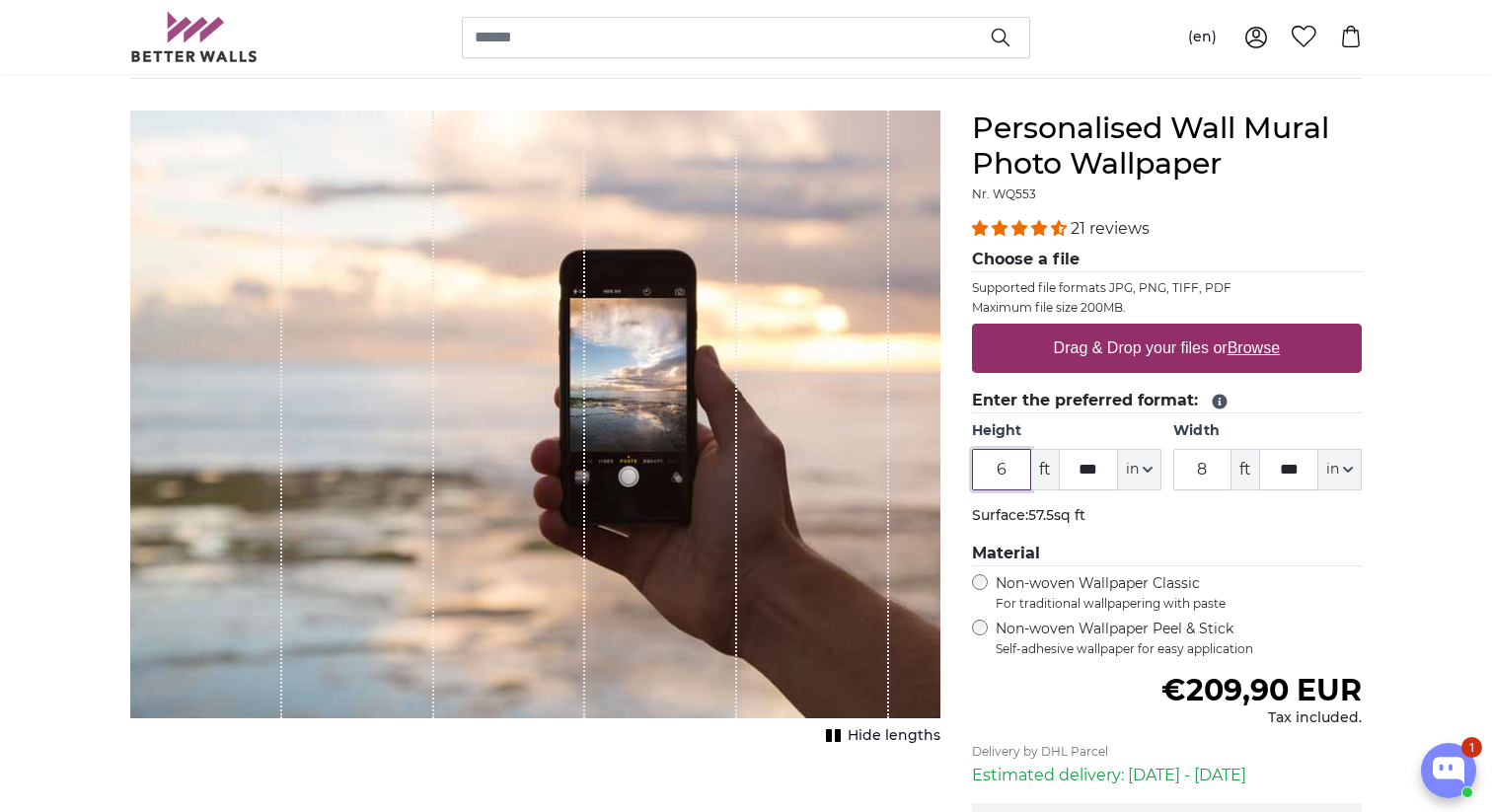 click on "6" at bounding box center [1002, 470] 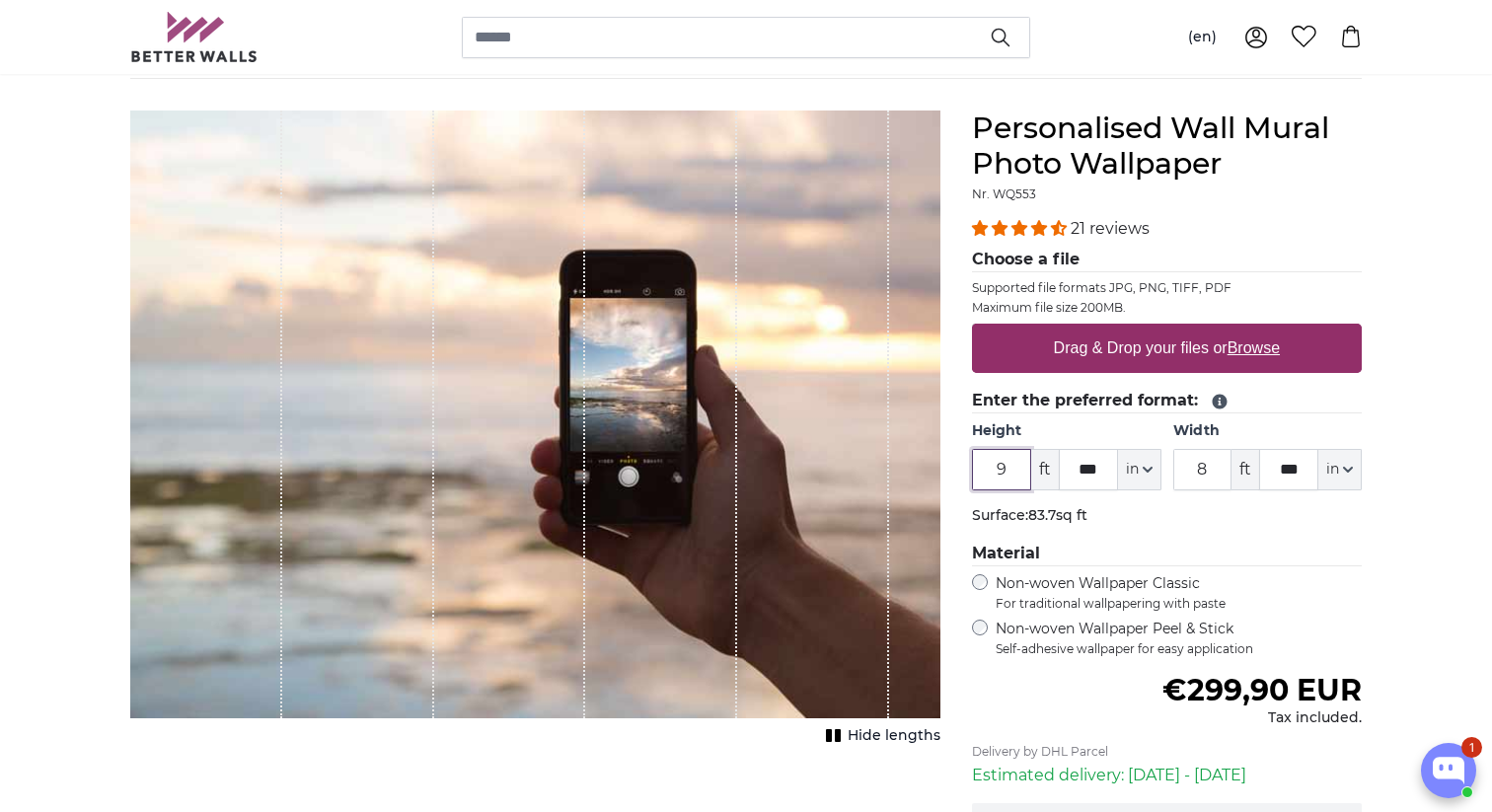 type on "9" 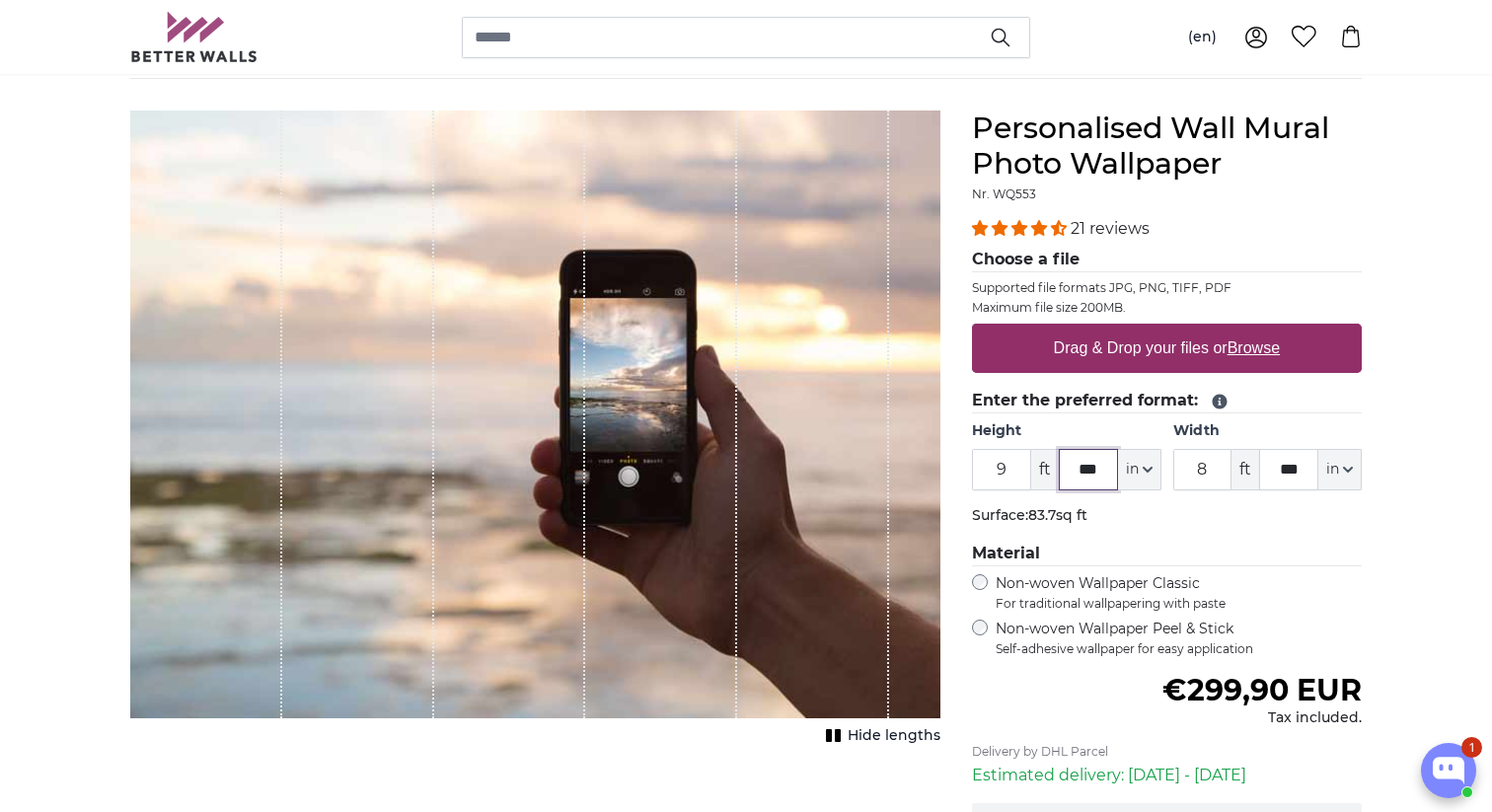 click on "***" 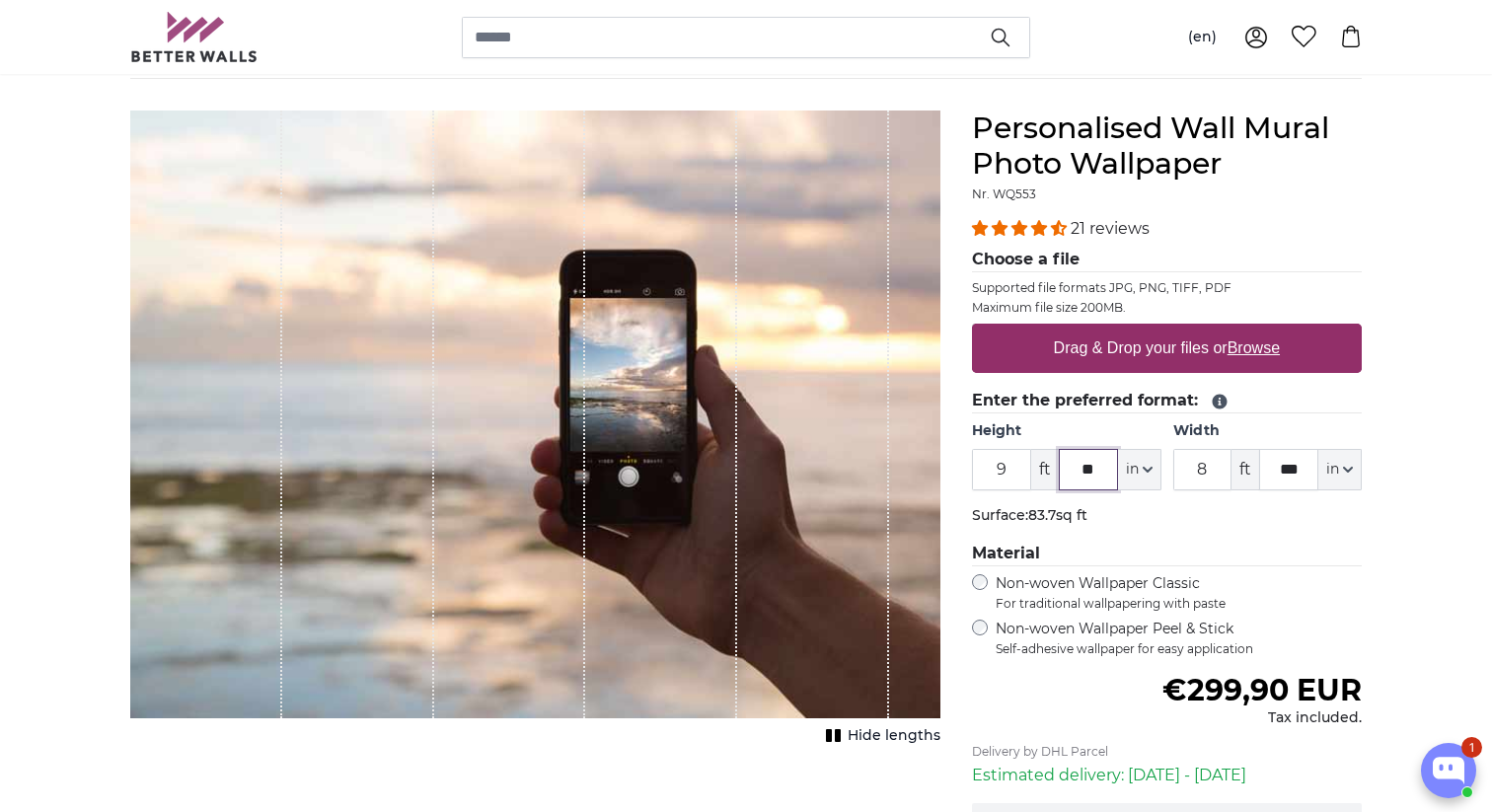 type on "*" 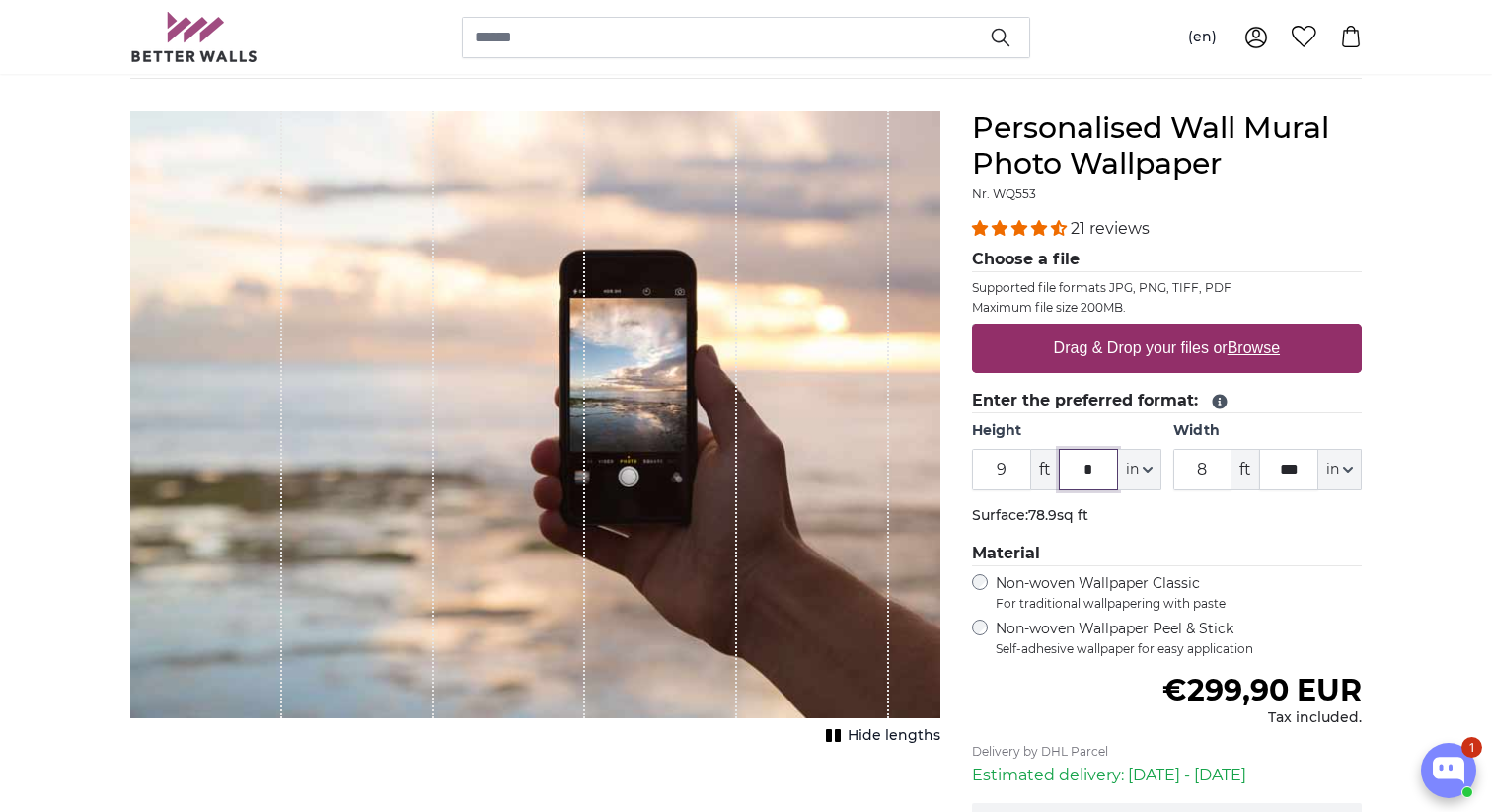 type on "*" 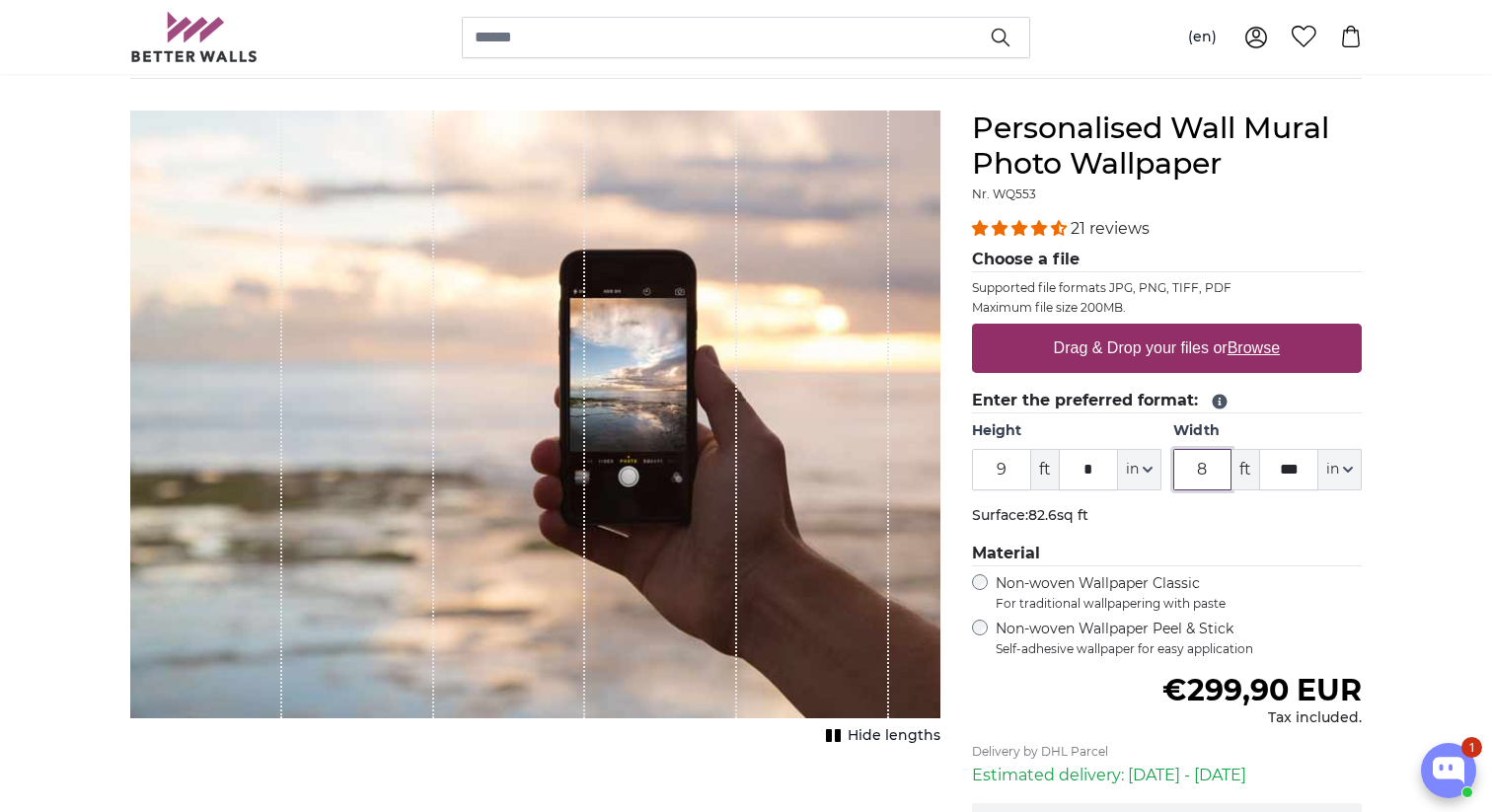 click on "8" at bounding box center (1203, 470) 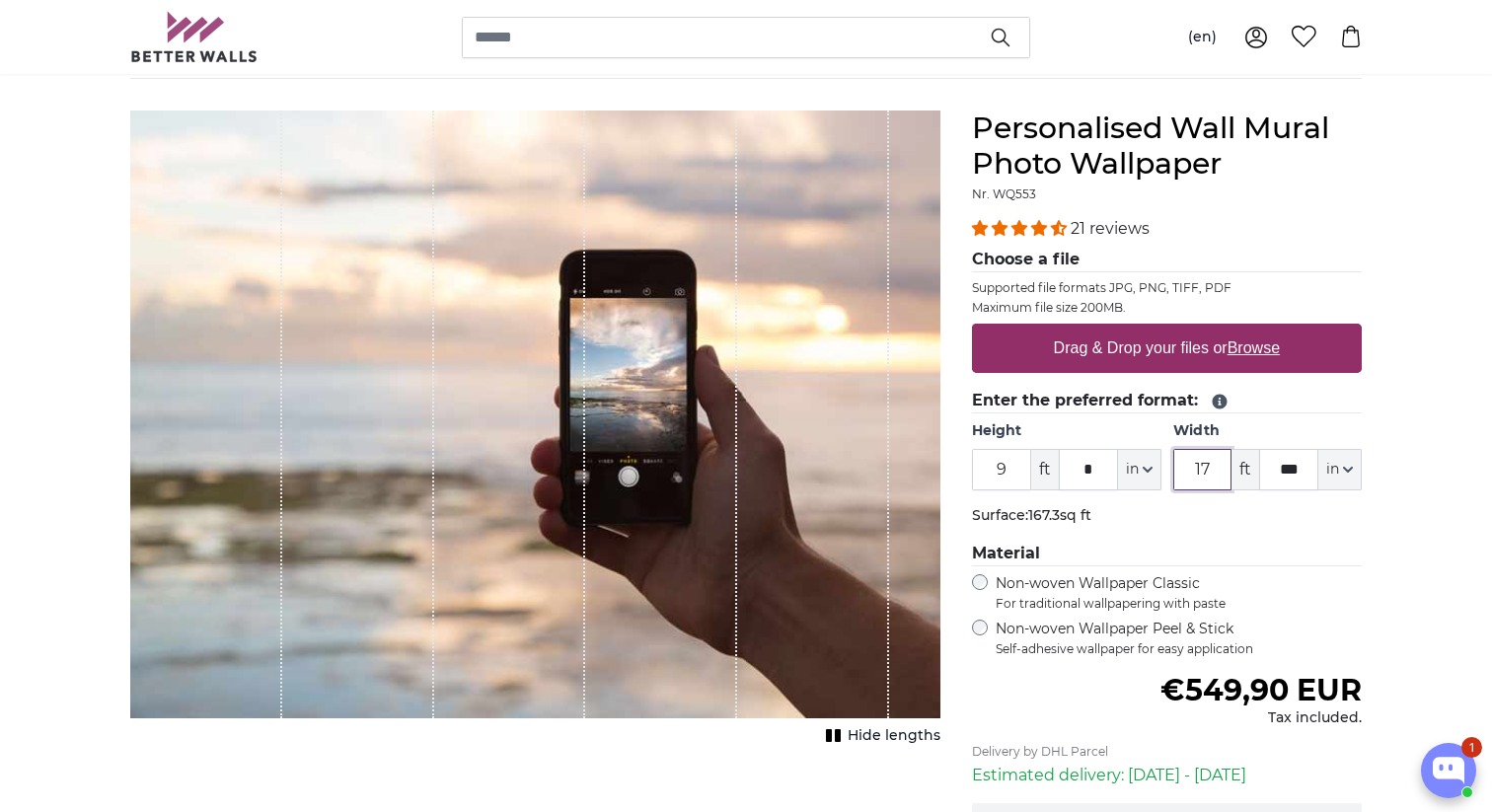 type on "17" 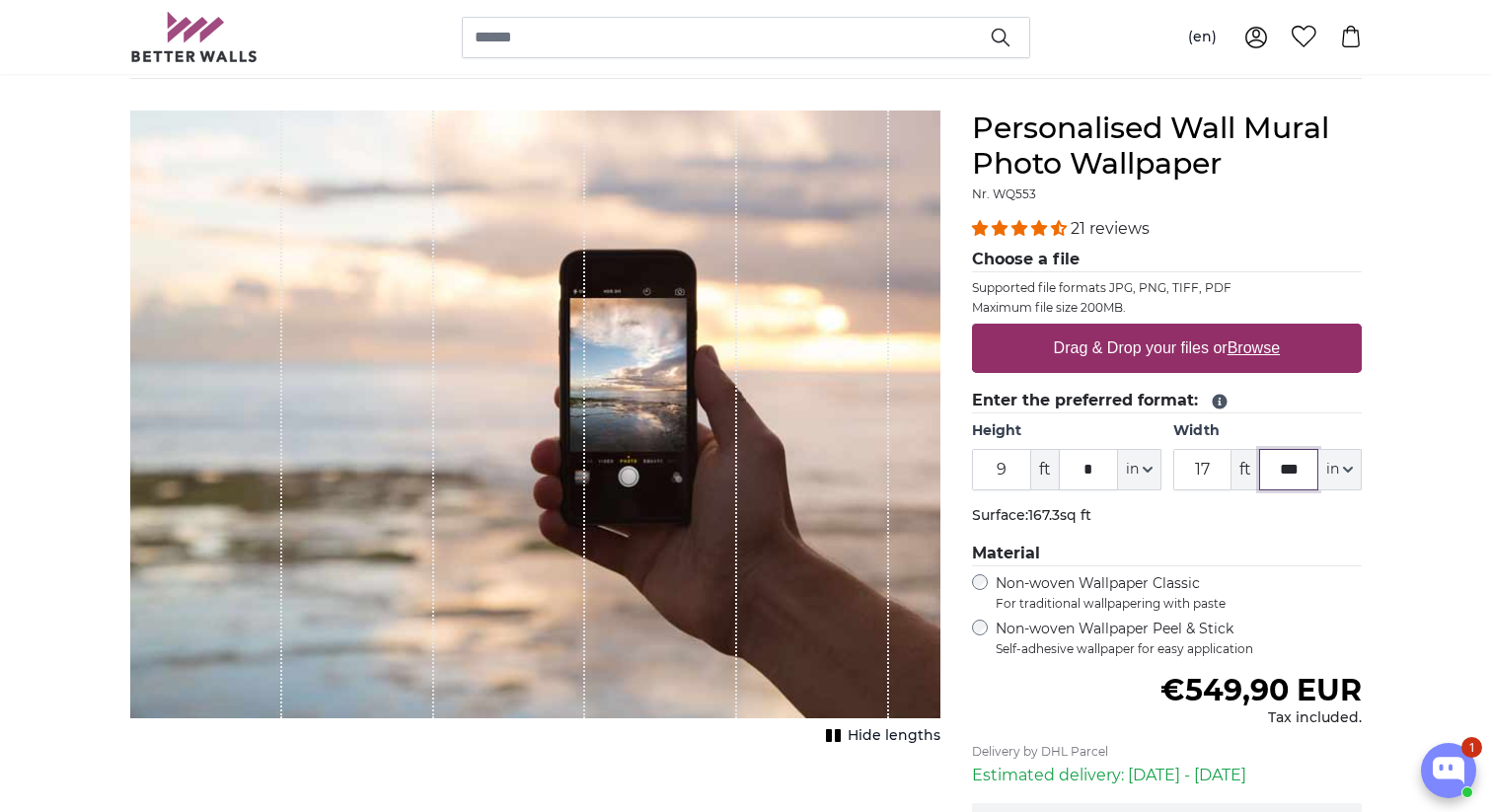 click on "***" 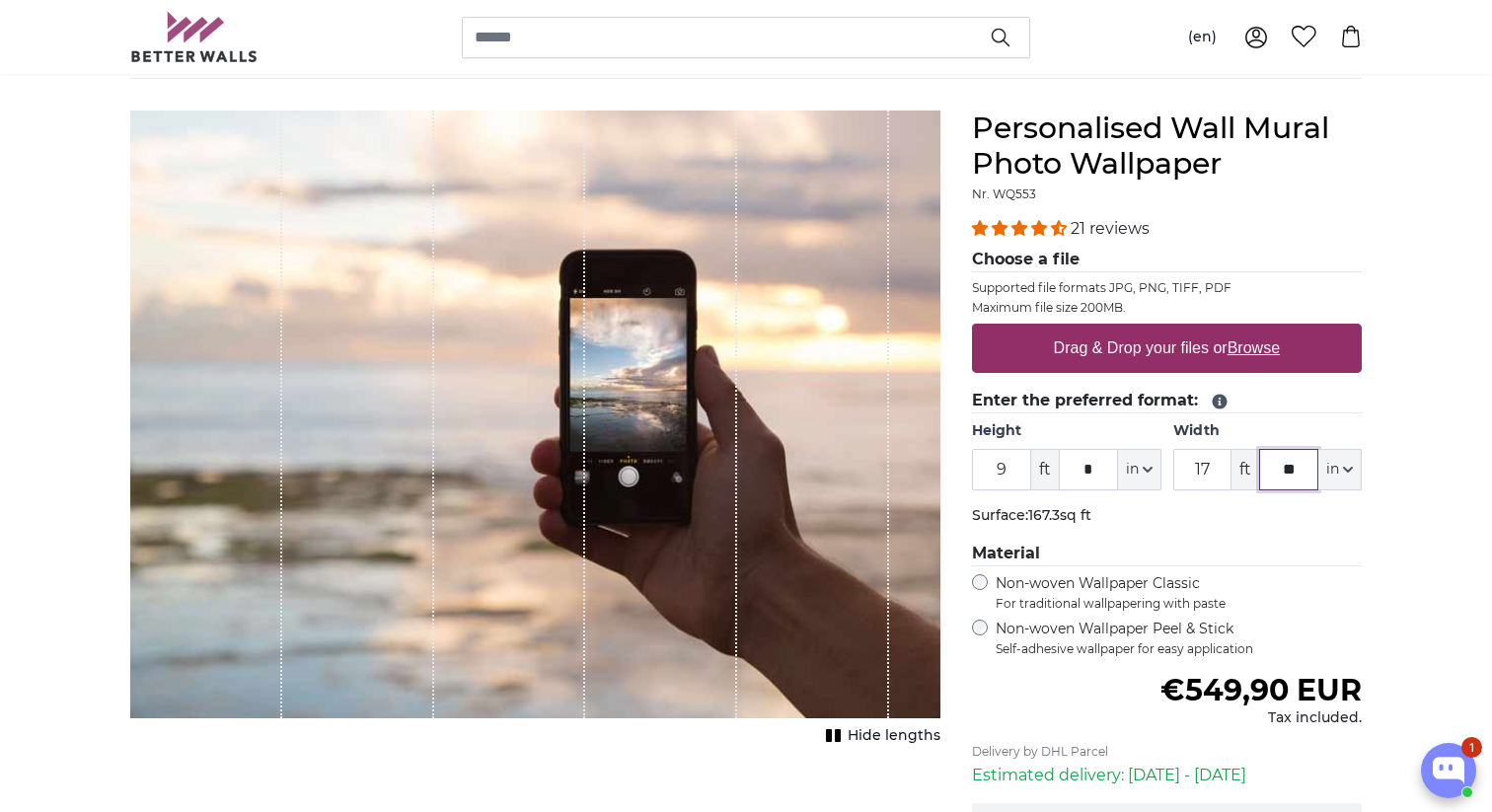 type on "*" 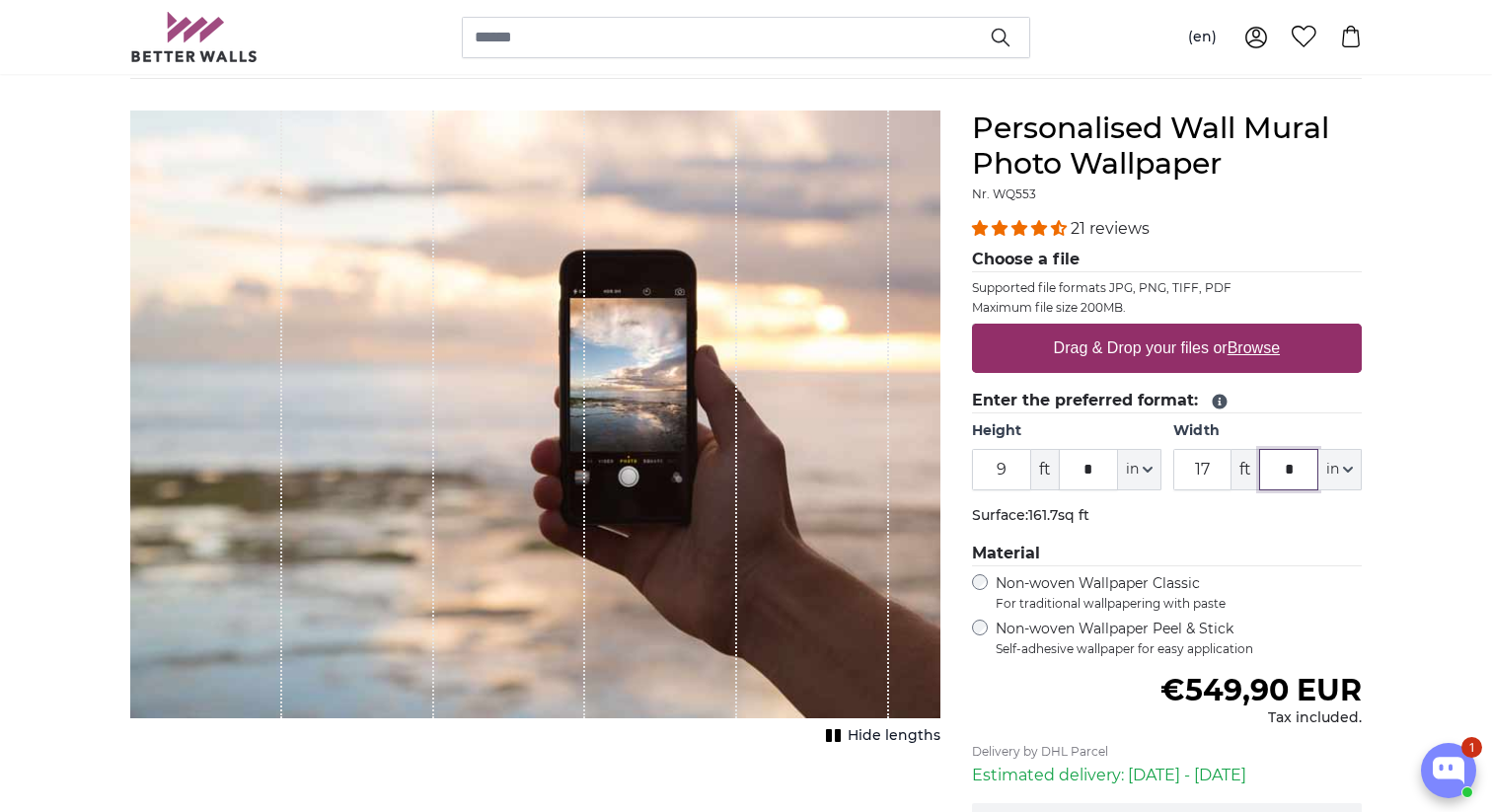 type on "*" 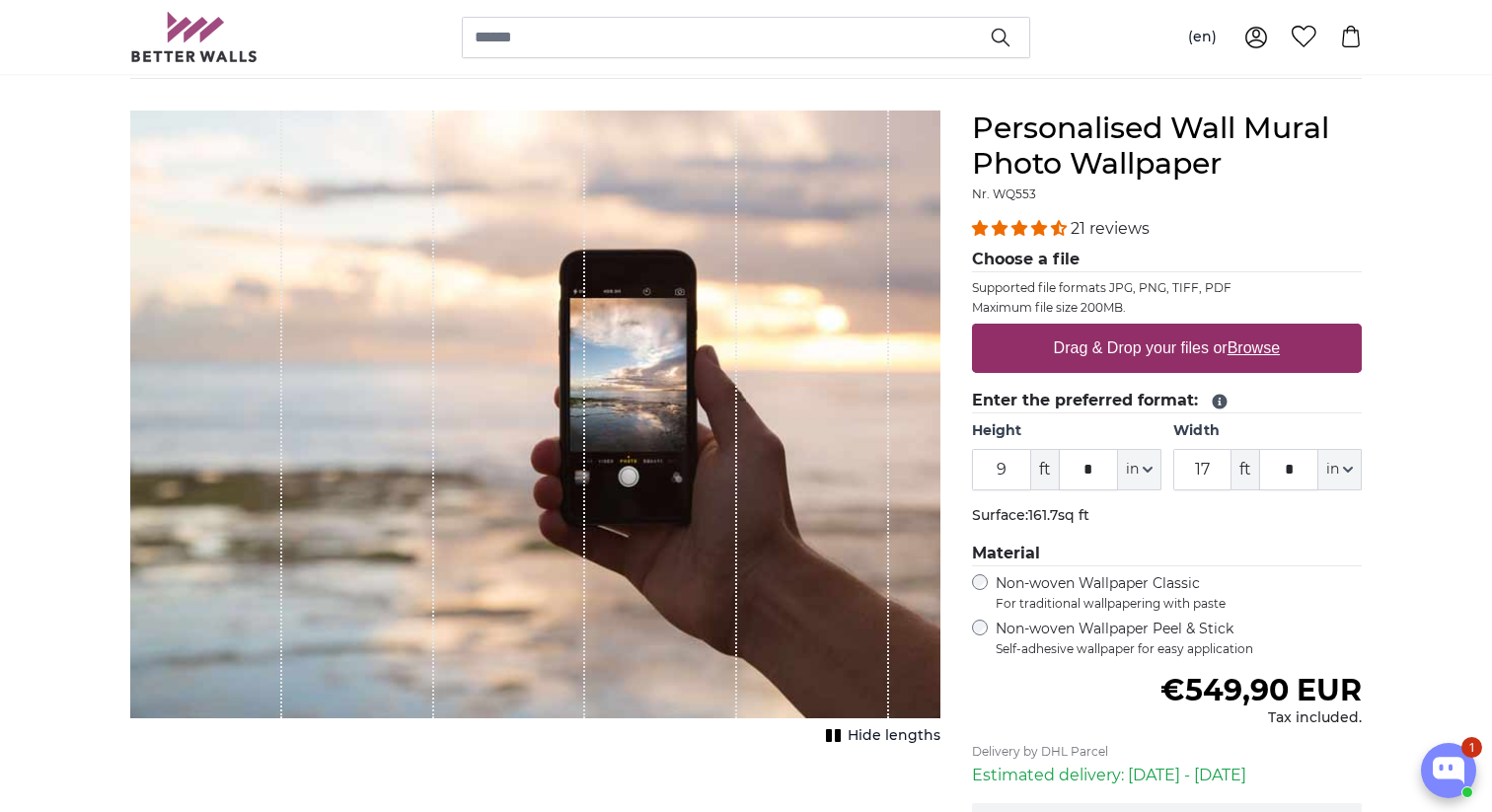 click on "Material" at bounding box center [1166, 554] 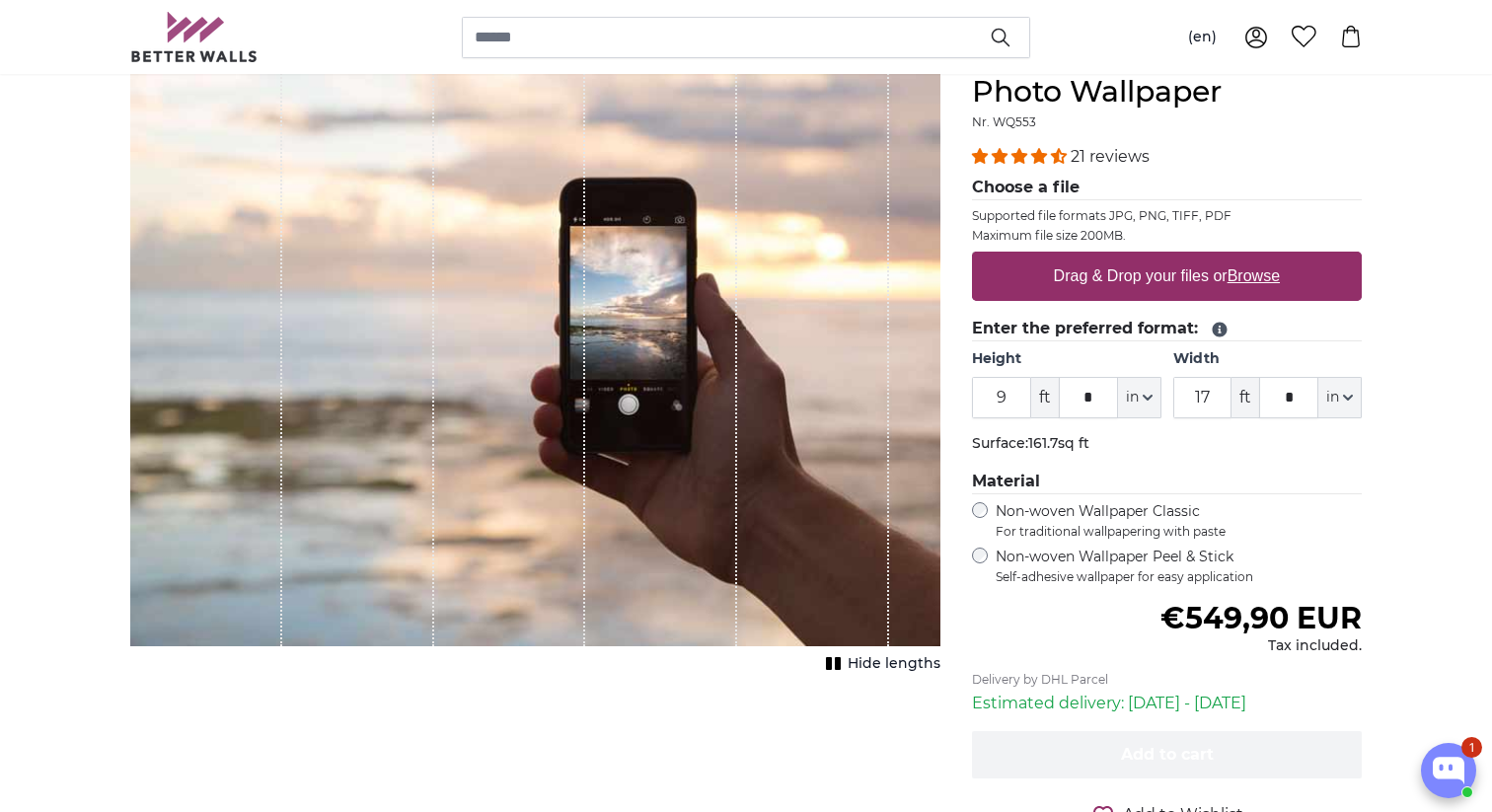 scroll, scrollTop: 224, scrollLeft: 0, axis: vertical 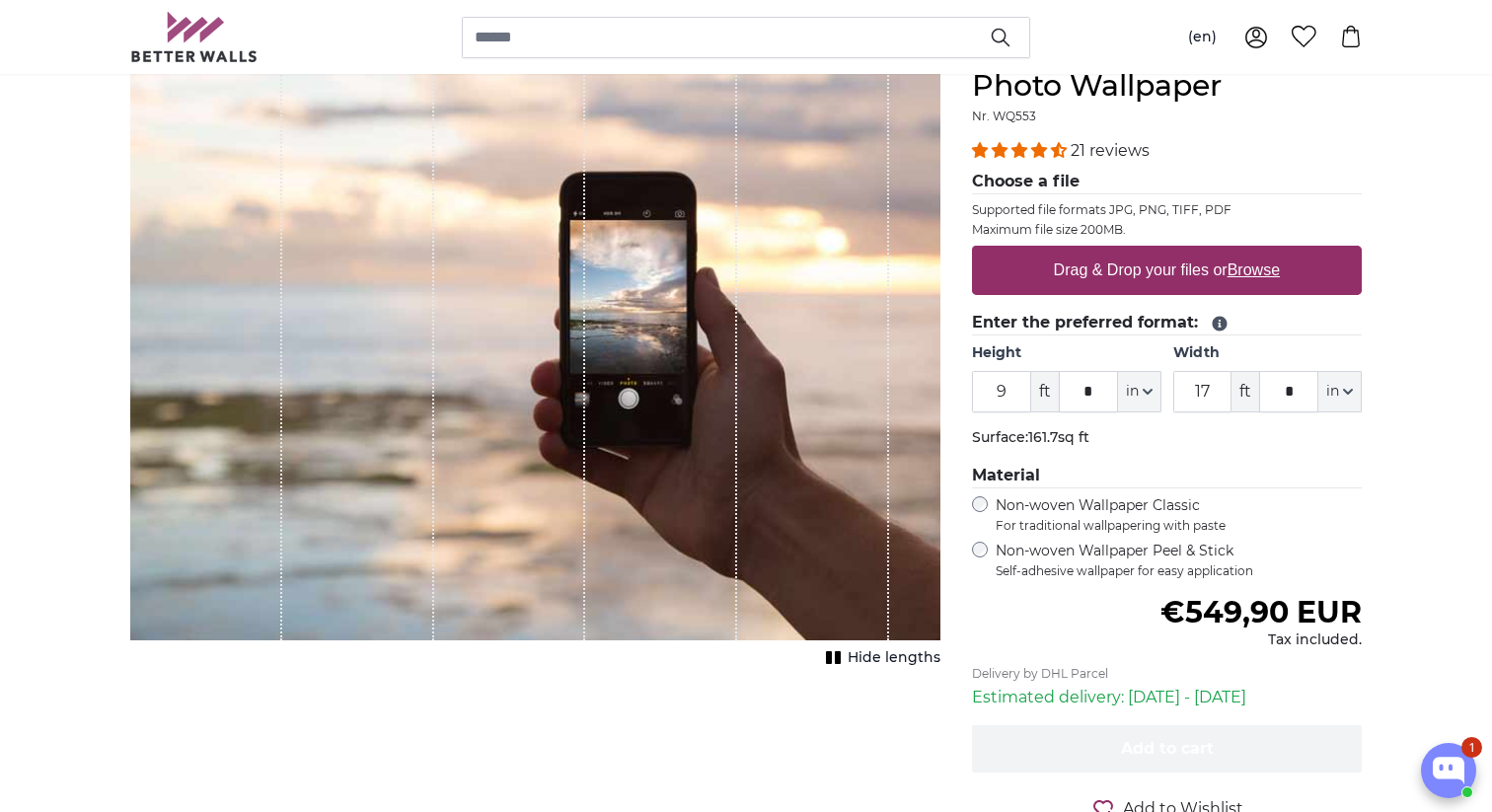 click on "Browse" at bounding box center [1253, 269] 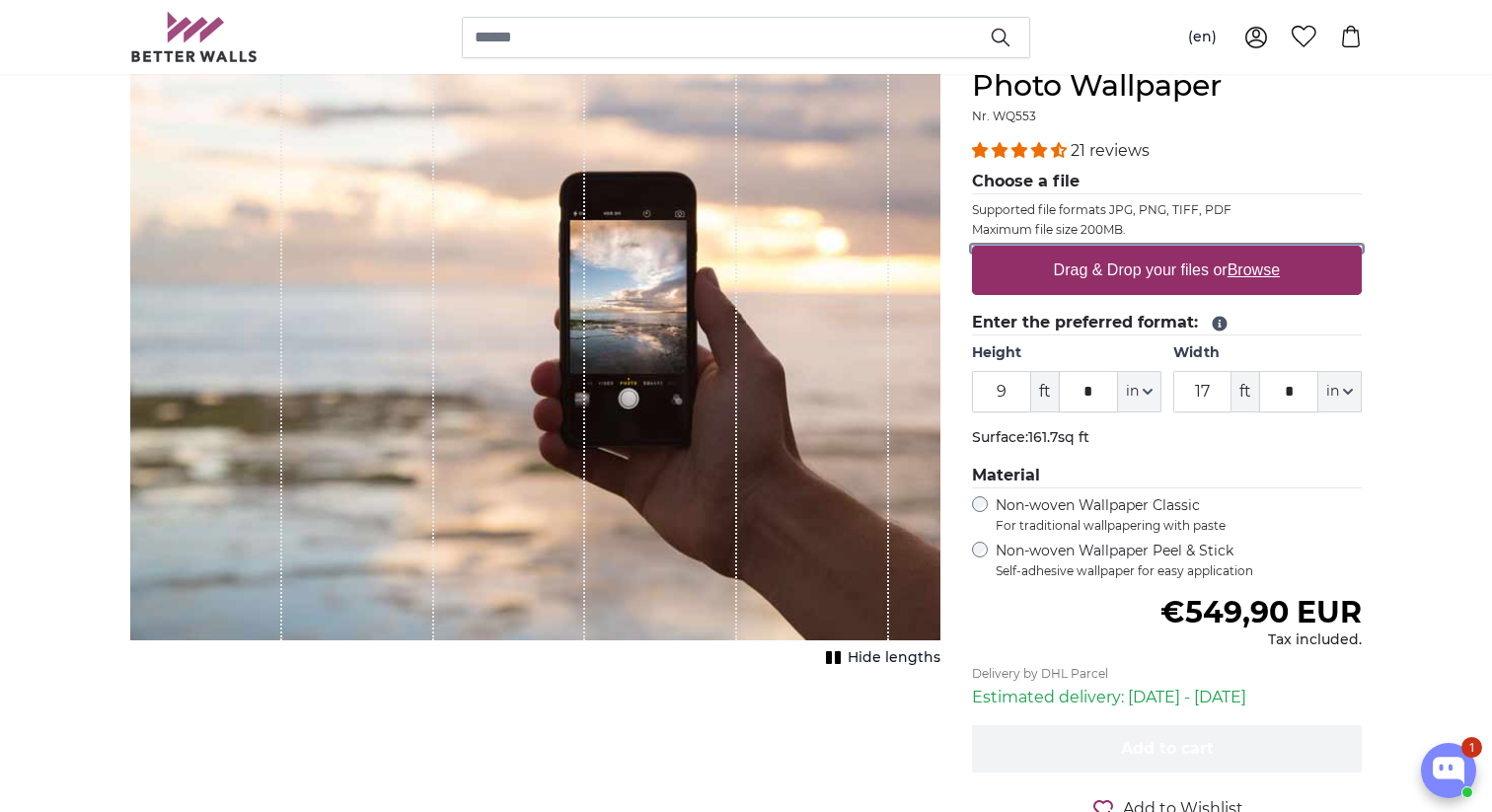 type on "**********" 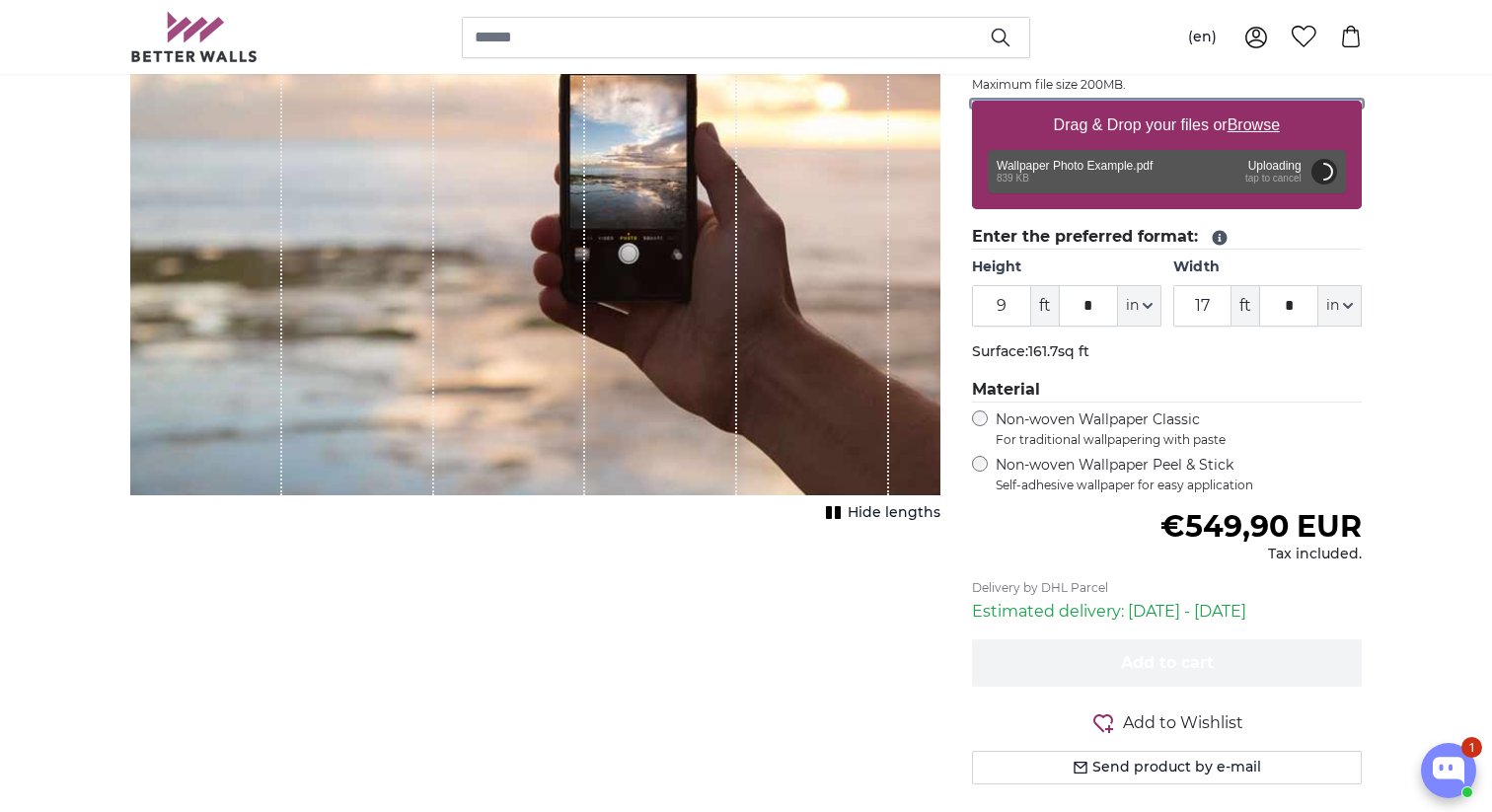 scroll, scrollTop: 381, scrollLeft: 0, axis: vertical 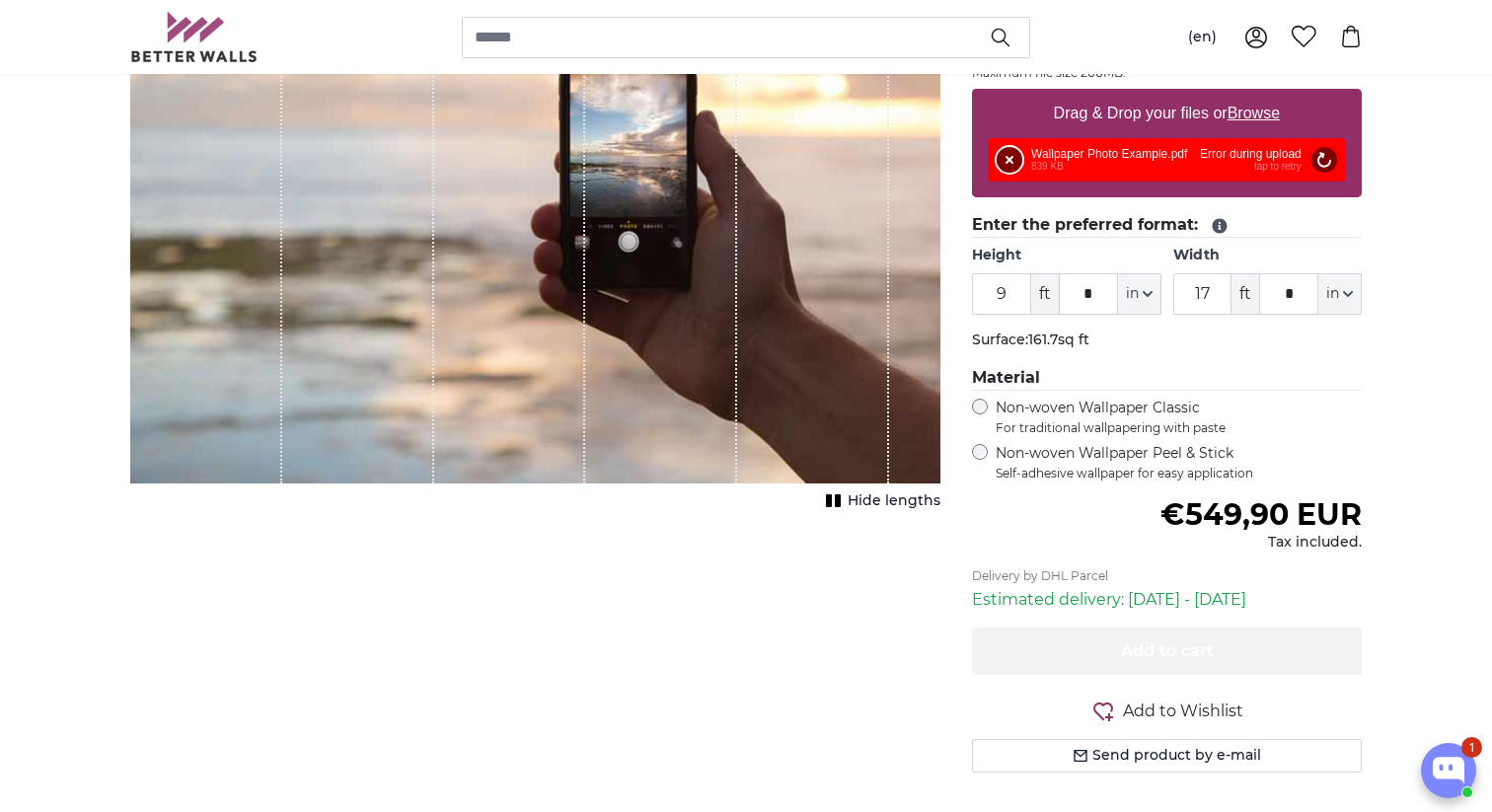 click on "Remove" at bounding box center [1009, 160] 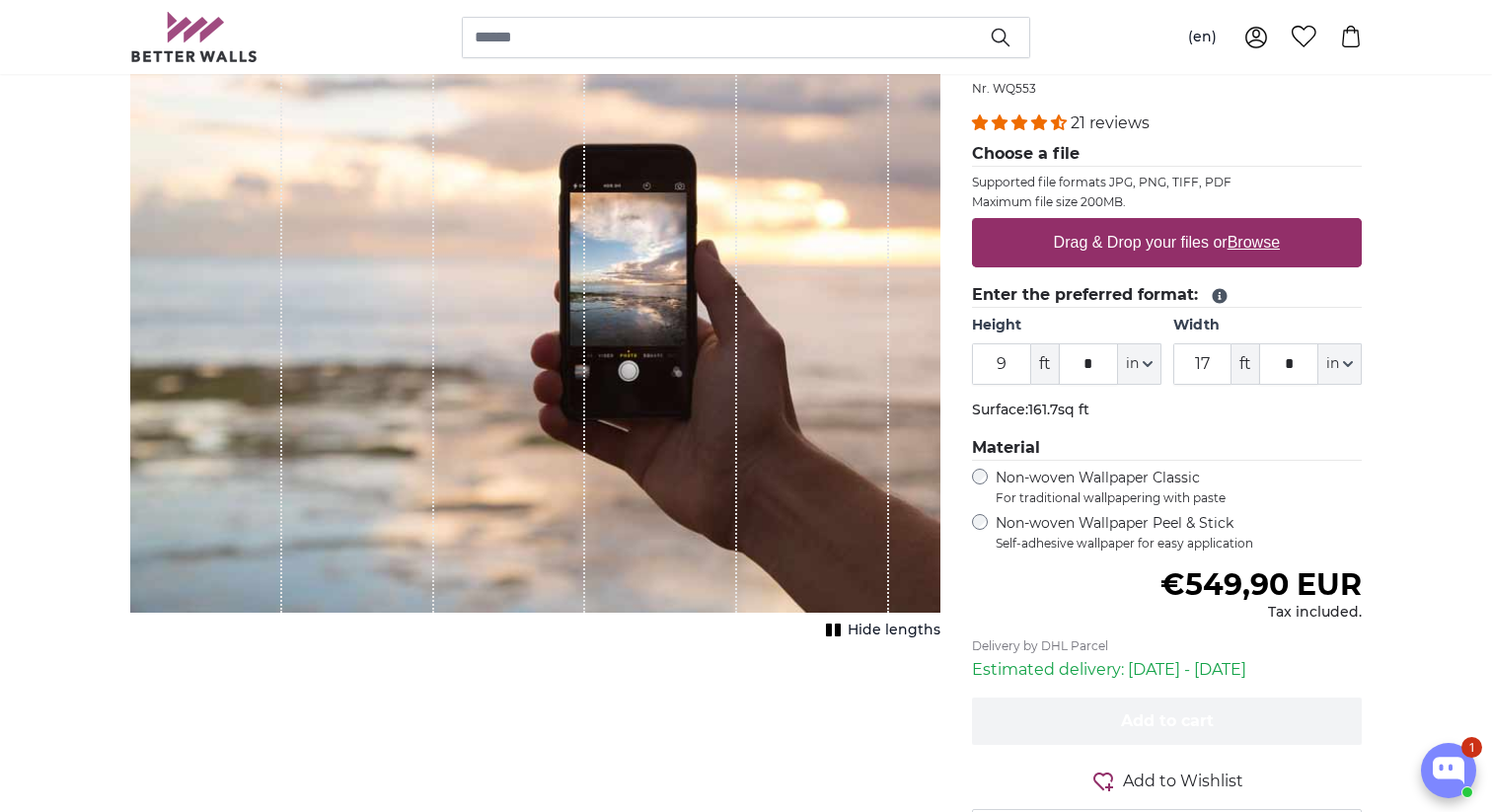 scroll, scrollTop: 235, scrollLeft: 0, axis: vertical 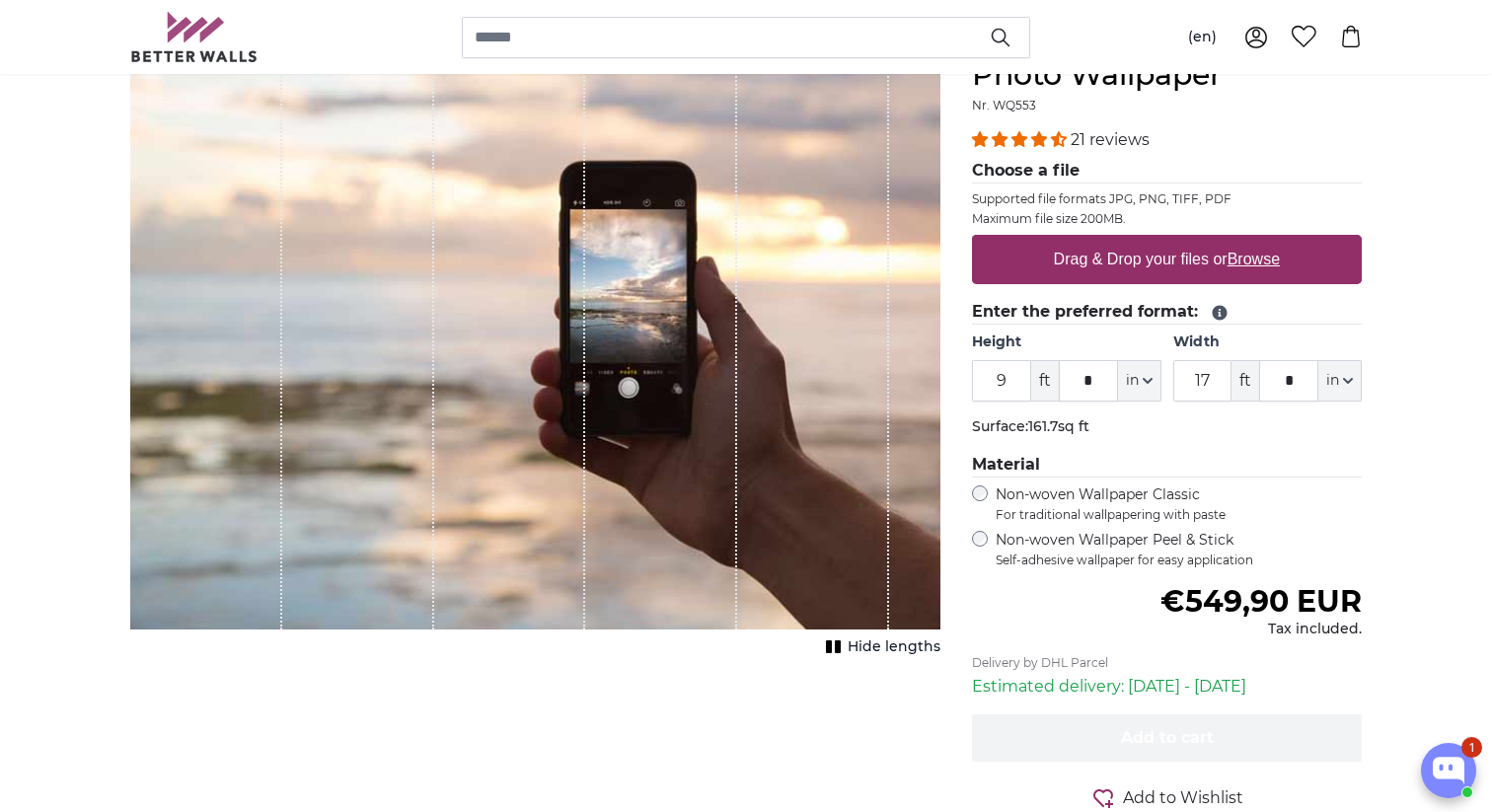 click on "Drag & Drop your files or  Browse" at bounding box center (1166, 259) 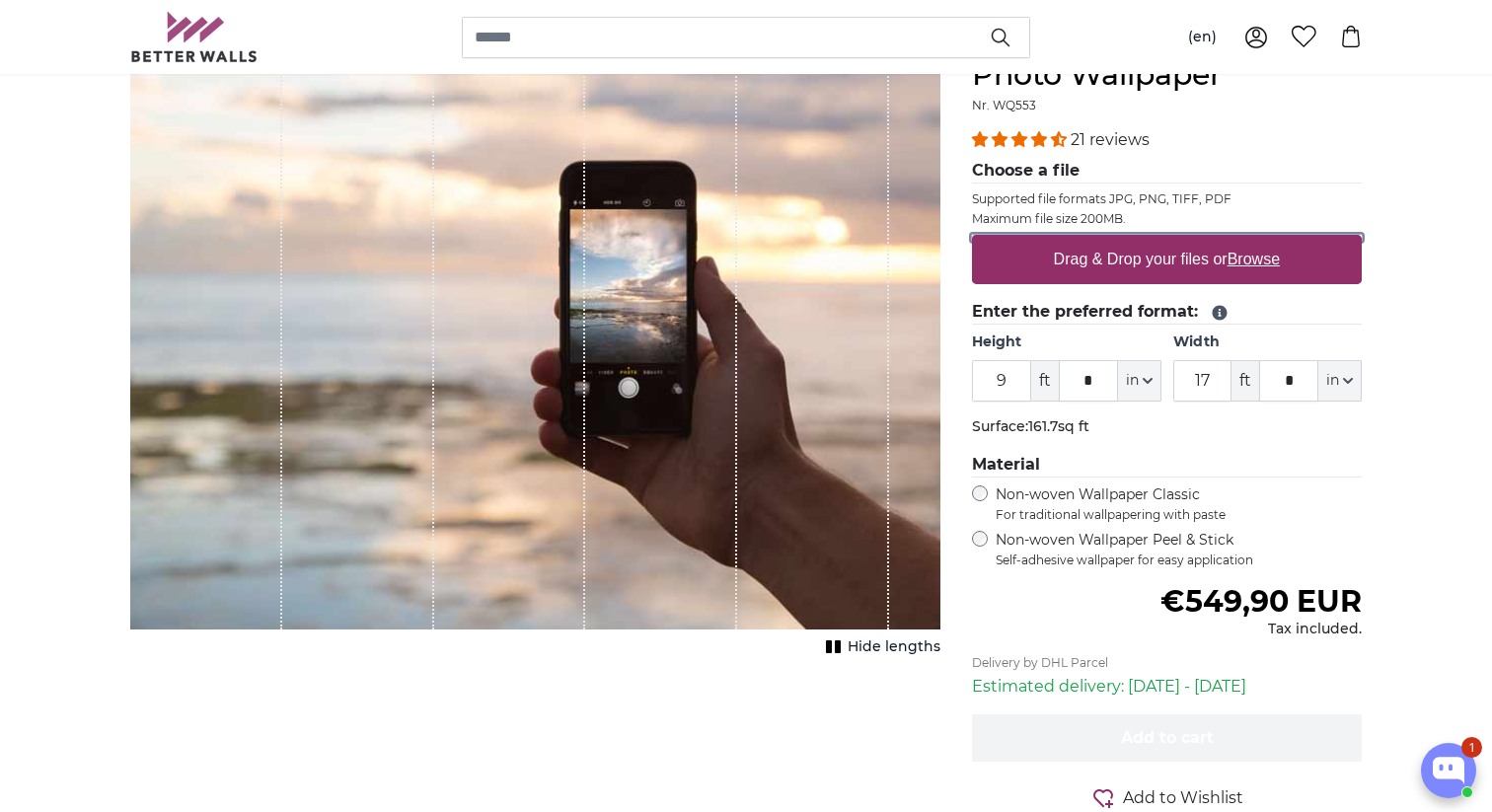 type on "**********" 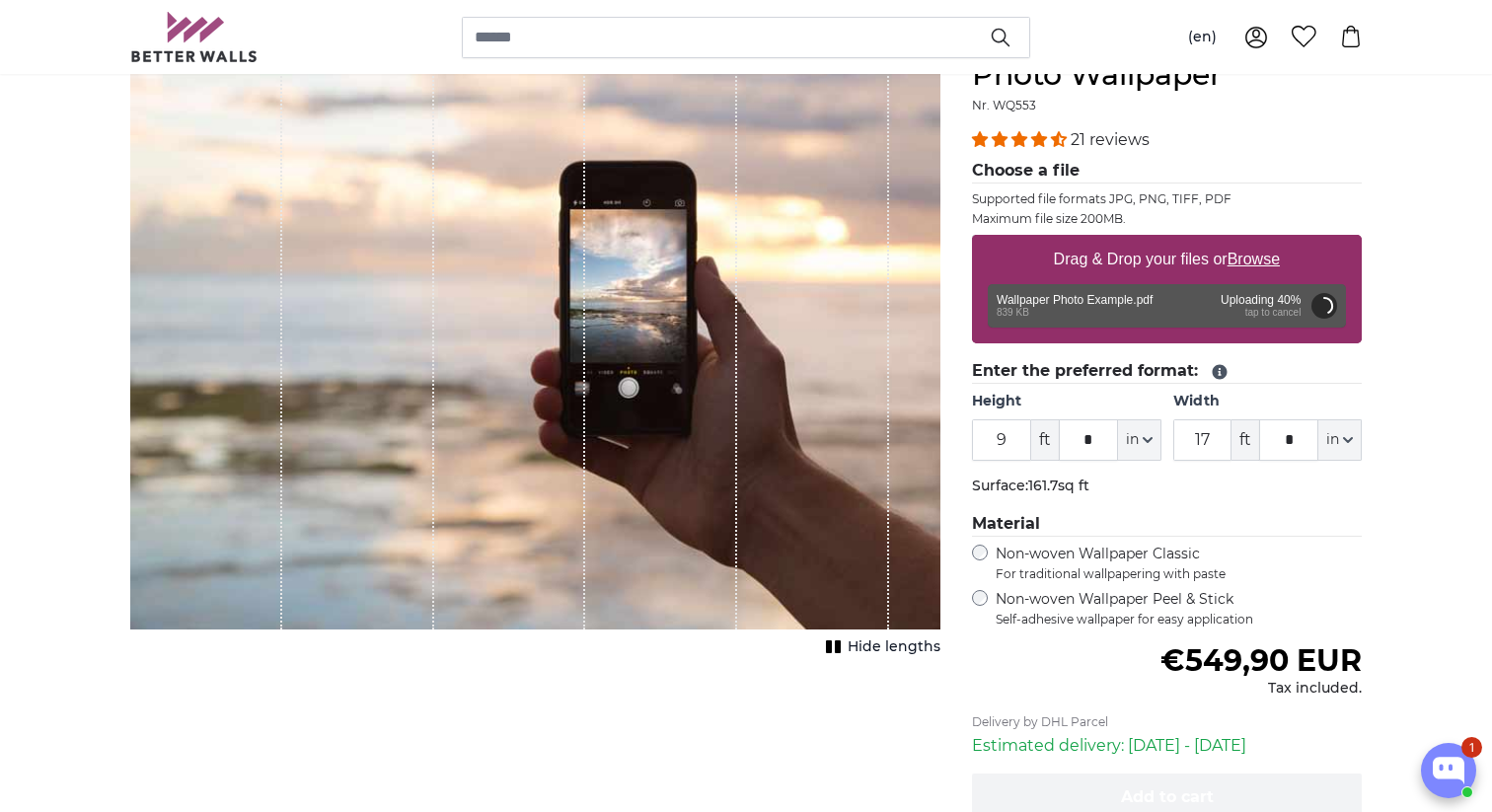 click on "Personalised Photo Wallpaper
Personalised Wall Mural Photo Wallpaper
Personalised Wall Mural Photo Wallpaper
Cancel
Crop image" at bounding box center (746, 2315) 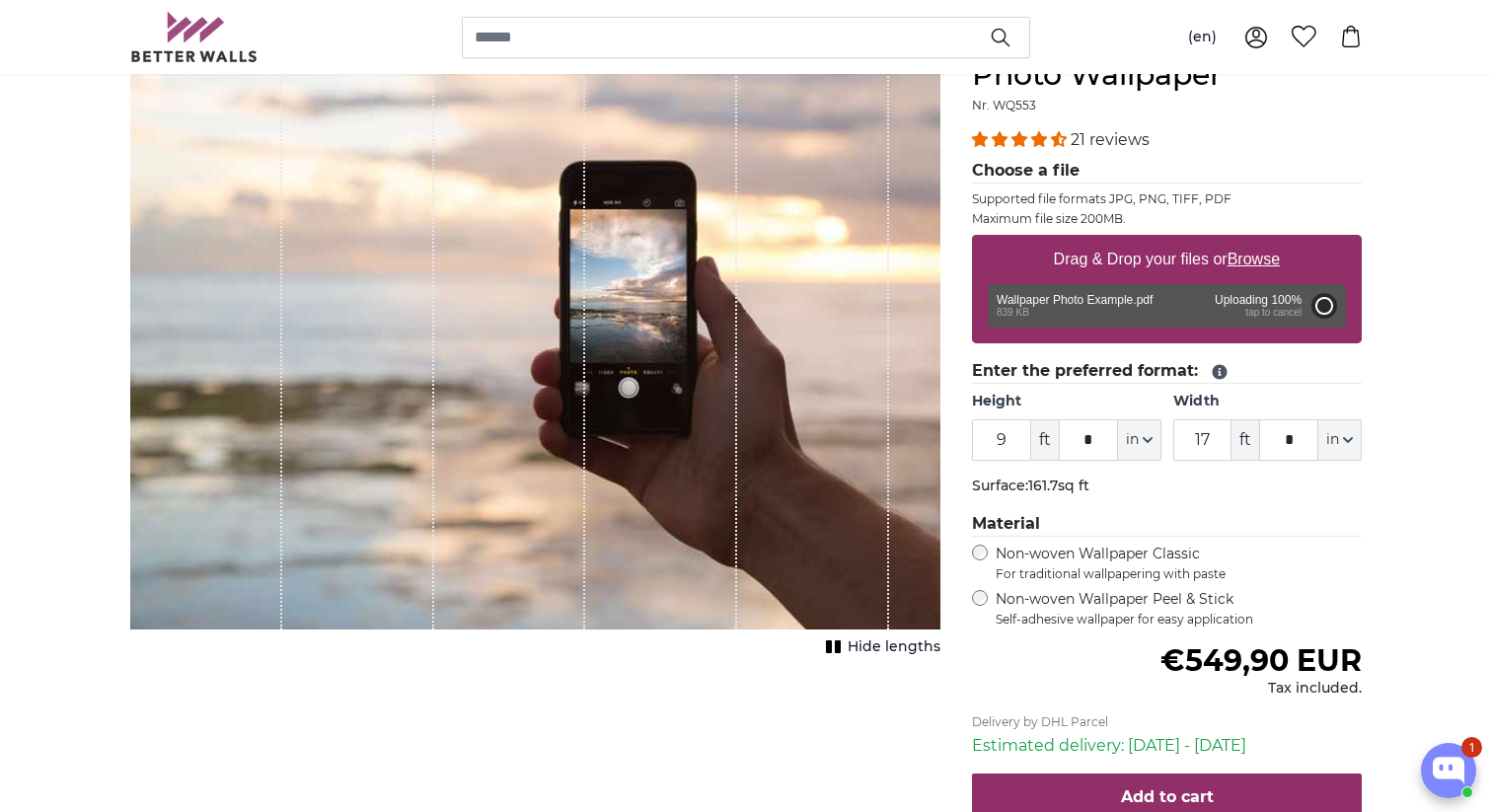 type on "6" 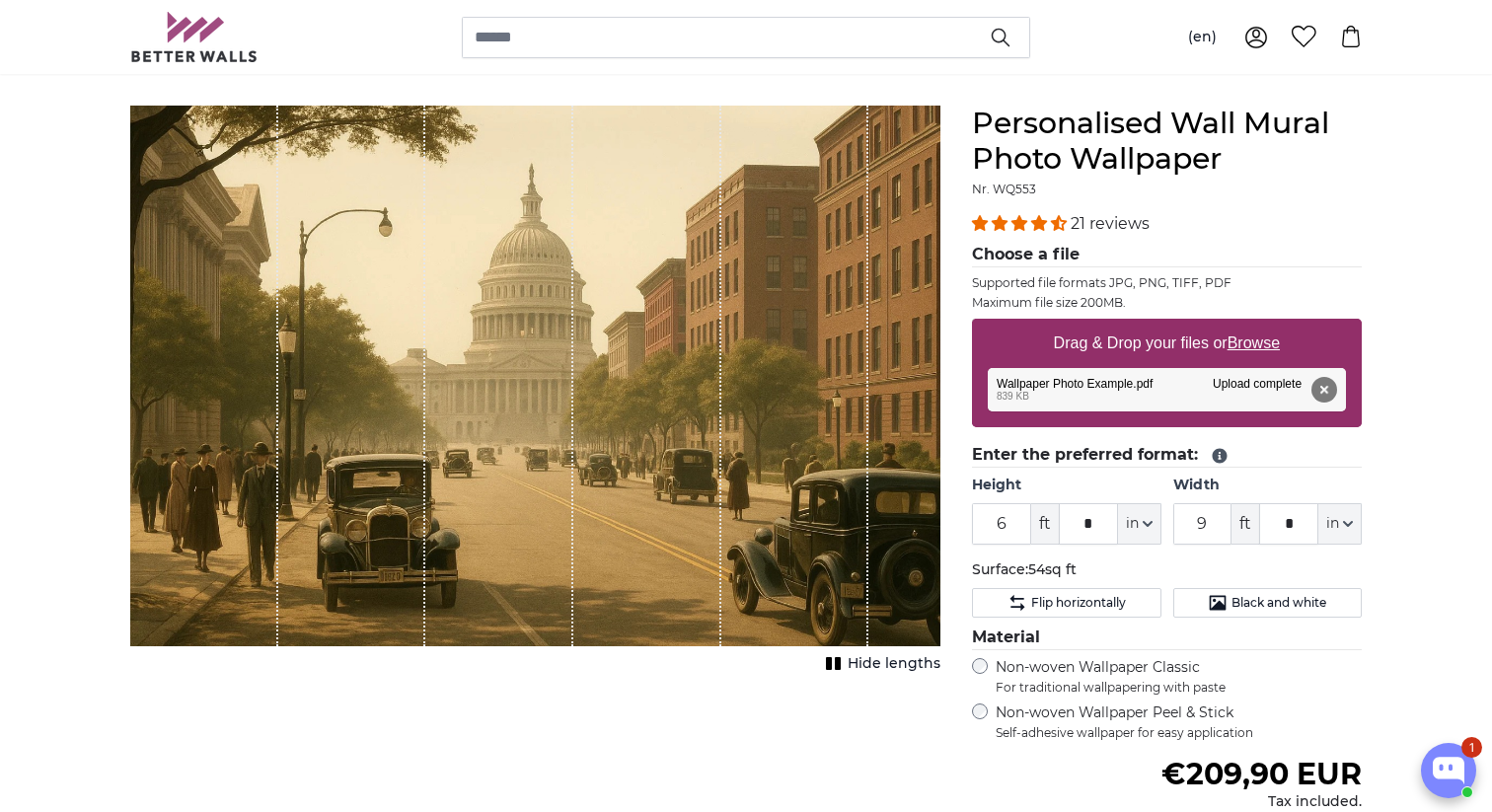 scroll, scrollTop: 143, scrollLeft: 0, axis: vertical 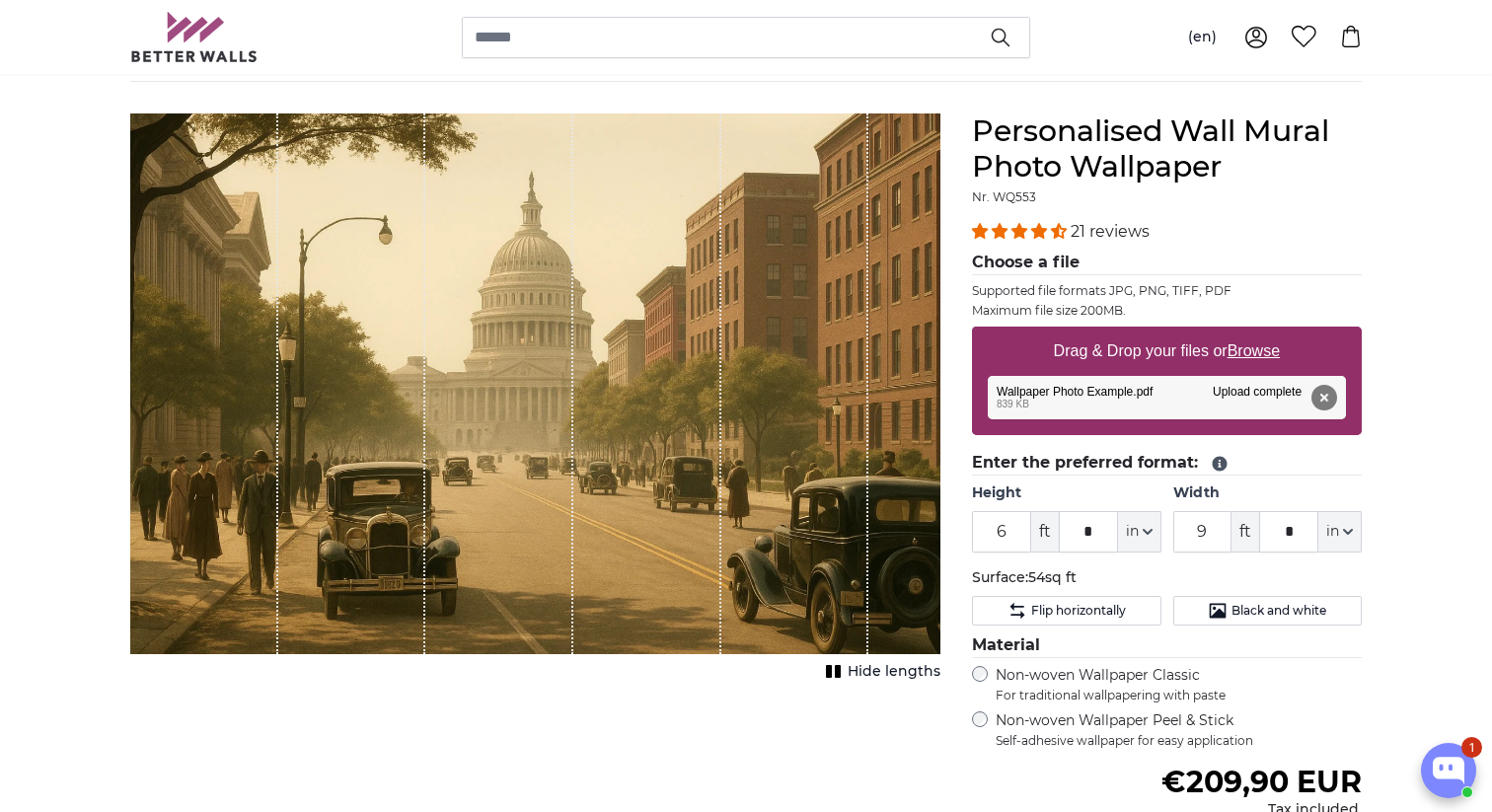 click on "Hide lengths" at bounding box center (894, 672) 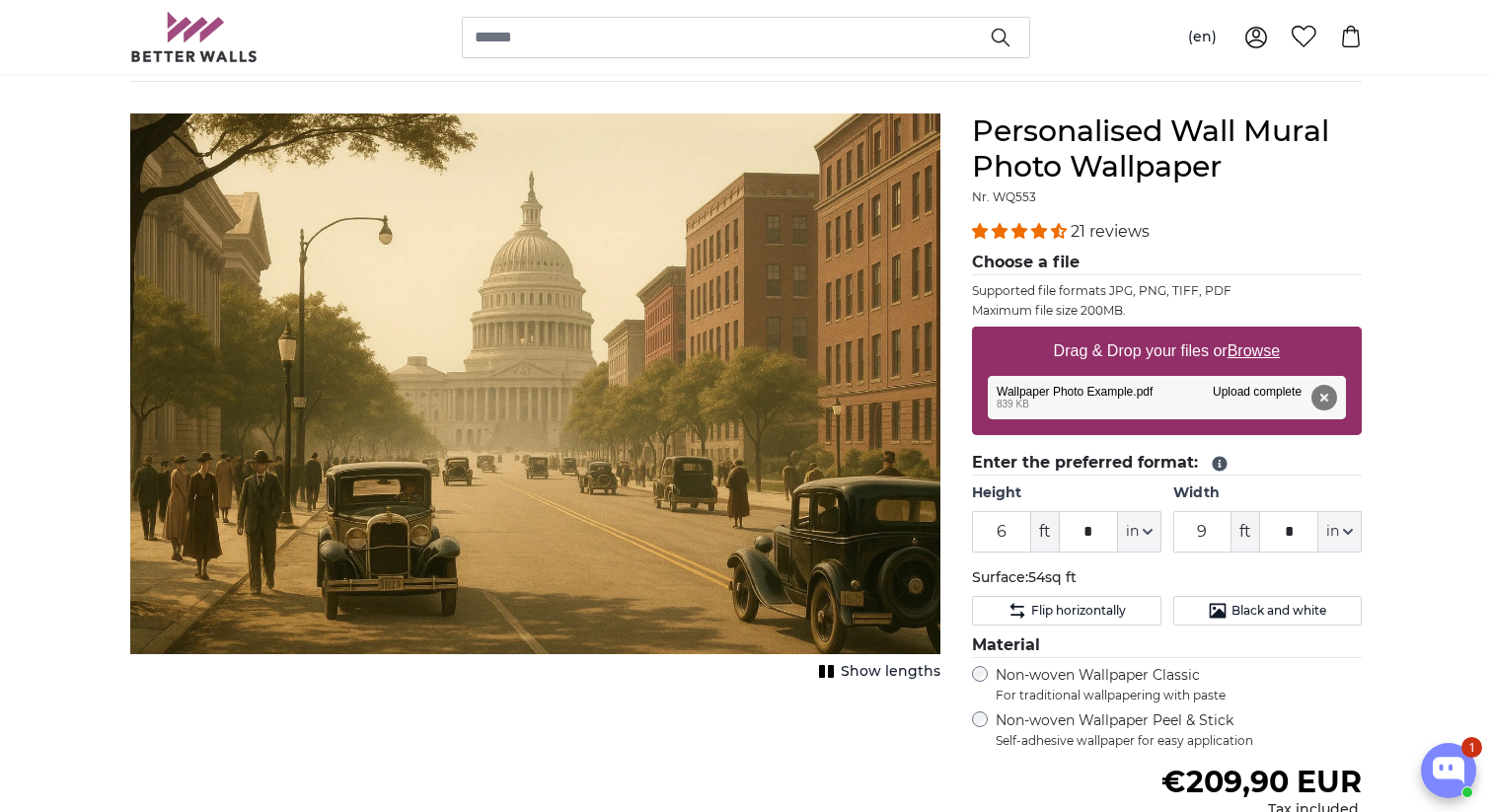 click on "Show lengths" at bounding box center (890, 672) 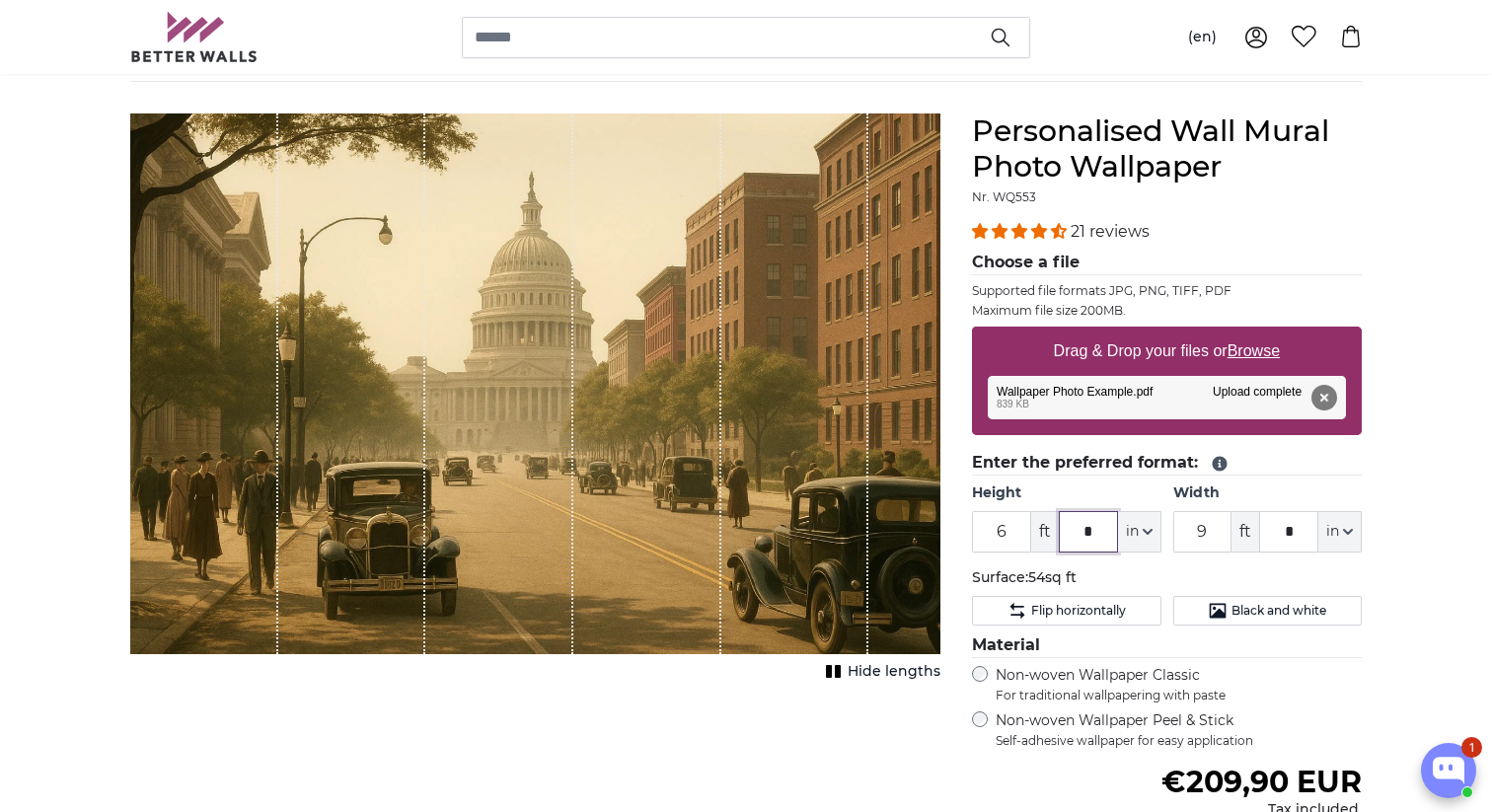 click on "*" 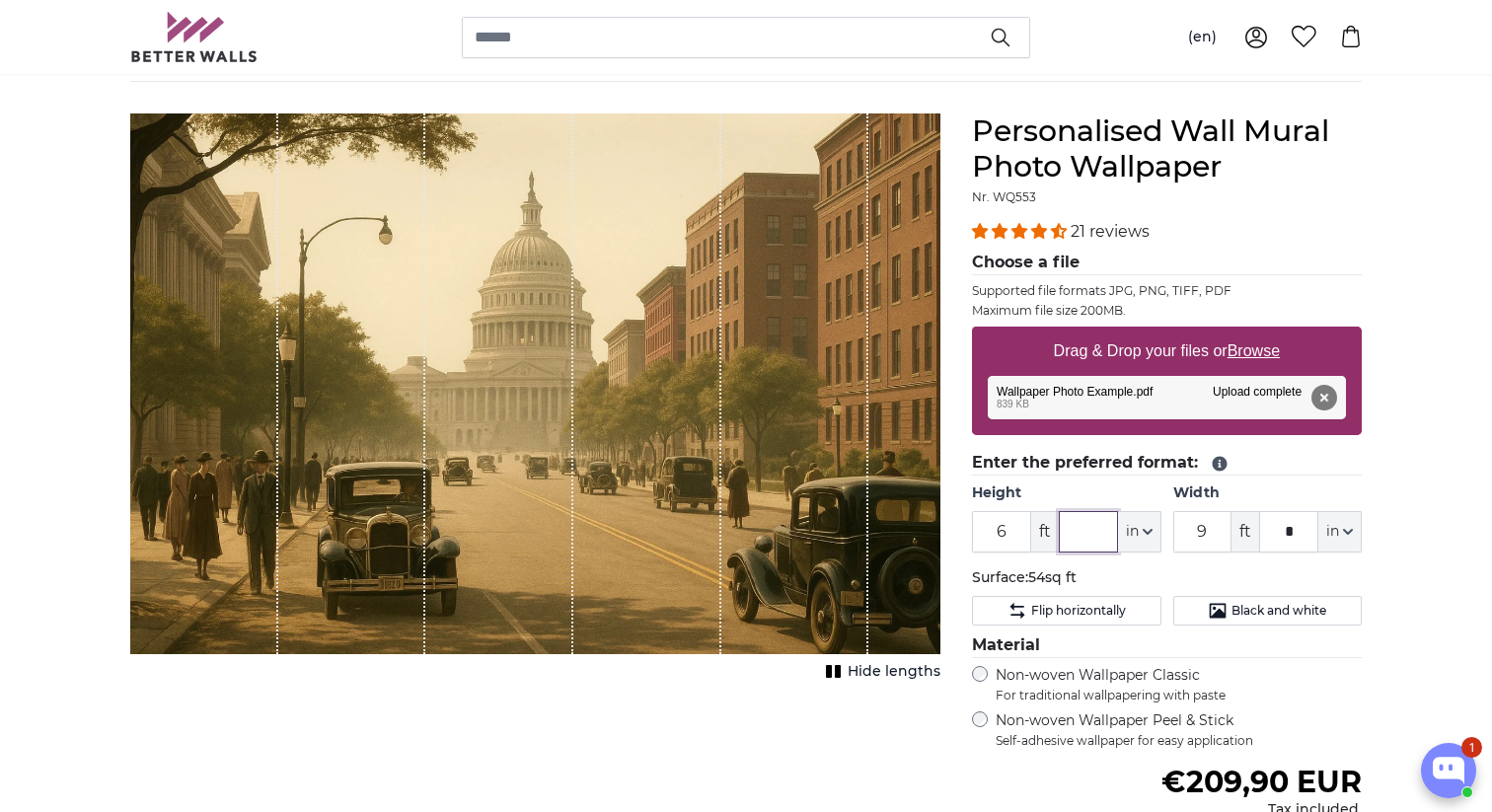 type on "*" 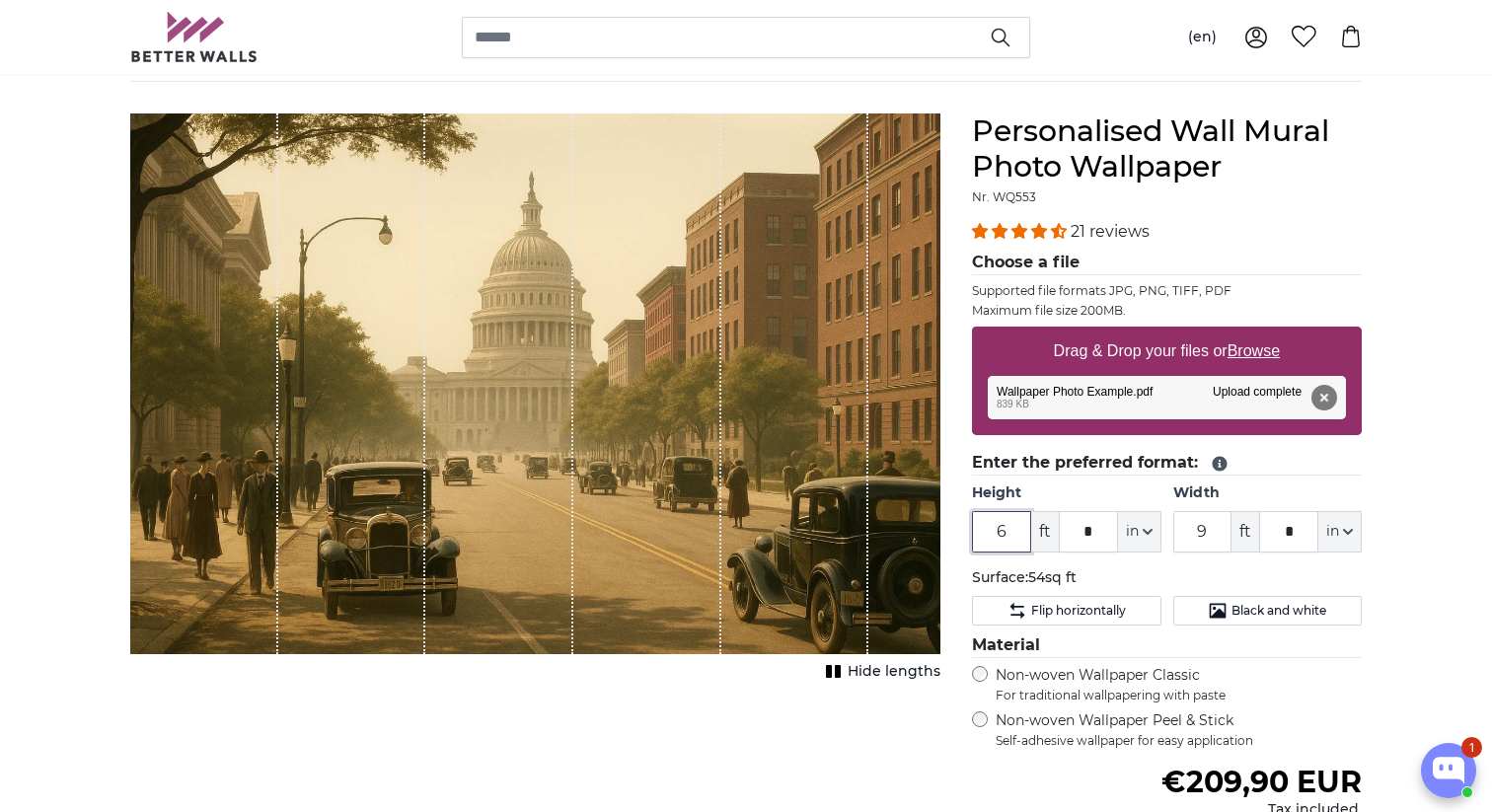 click on "6" at bounding box center (1002, 532) 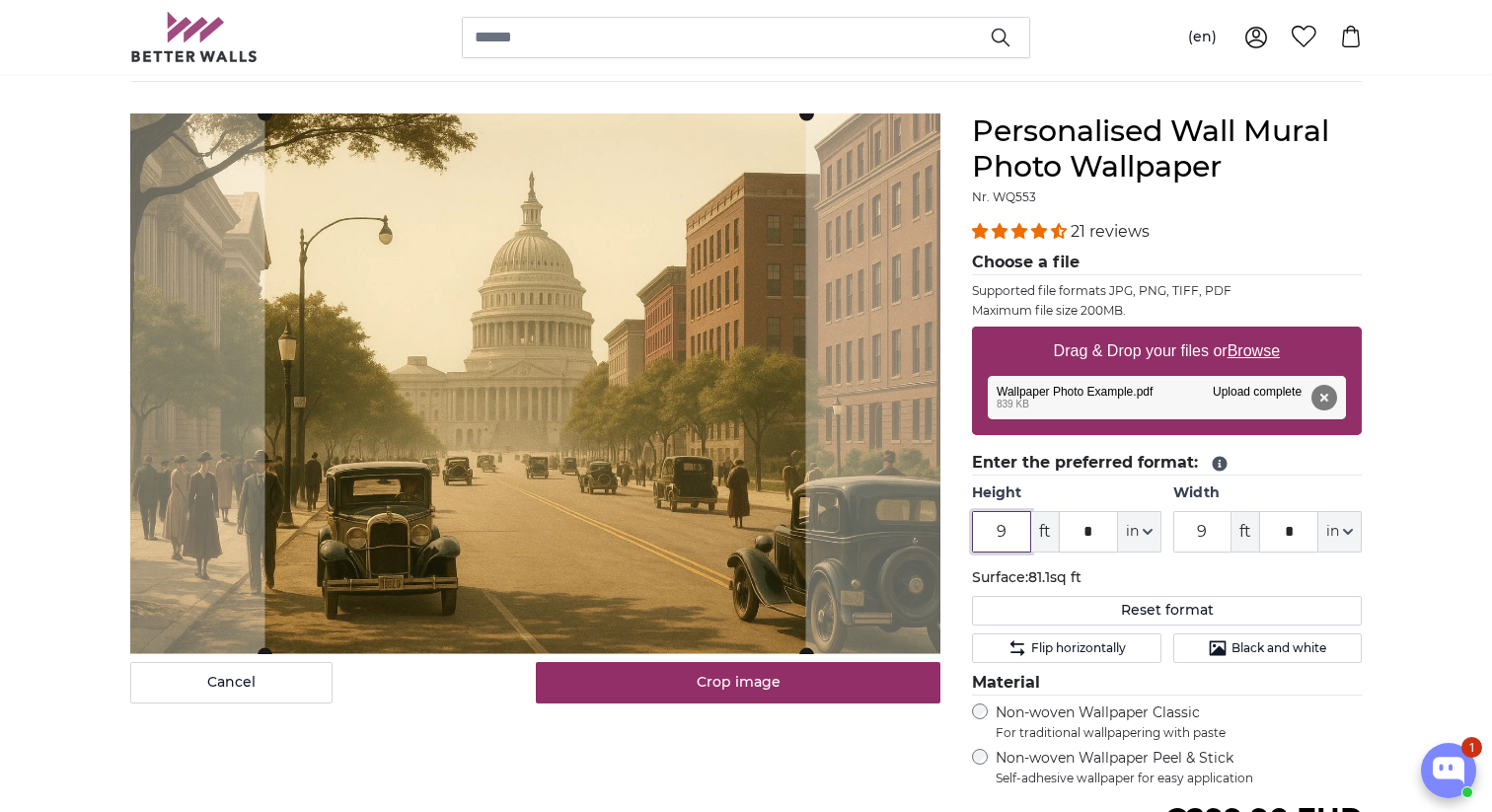 type on "9" 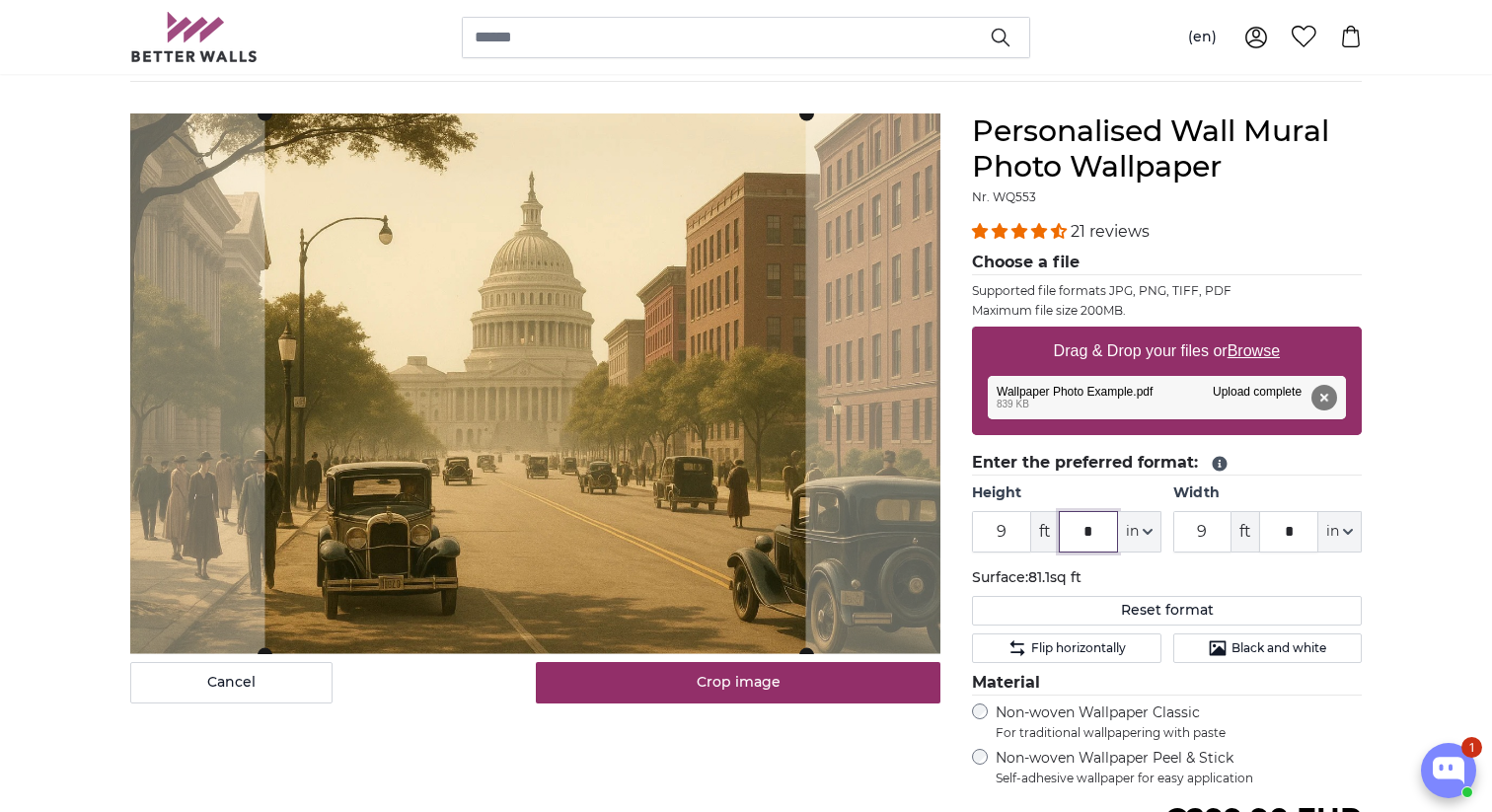 click on "*" 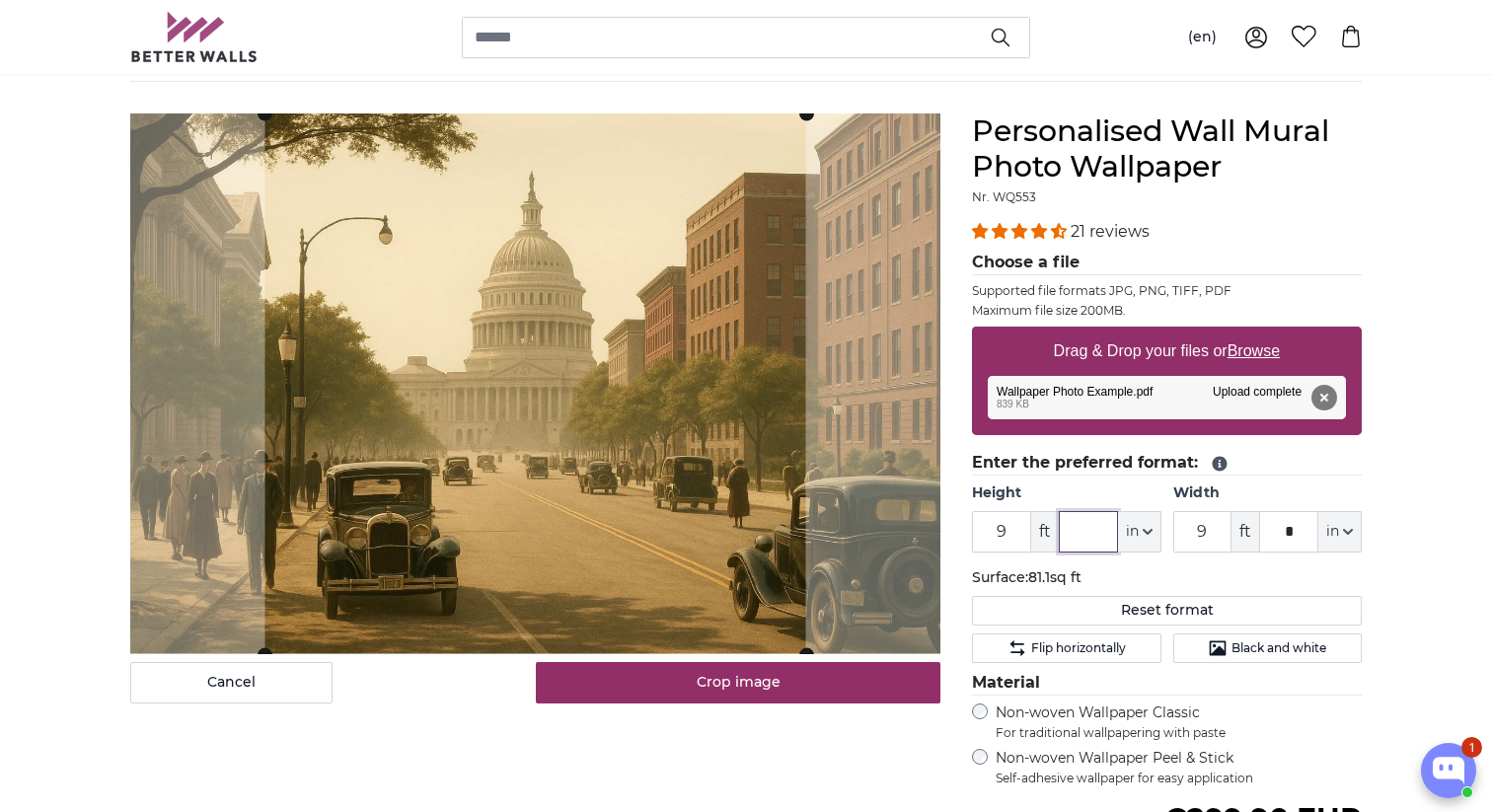 type on "*" 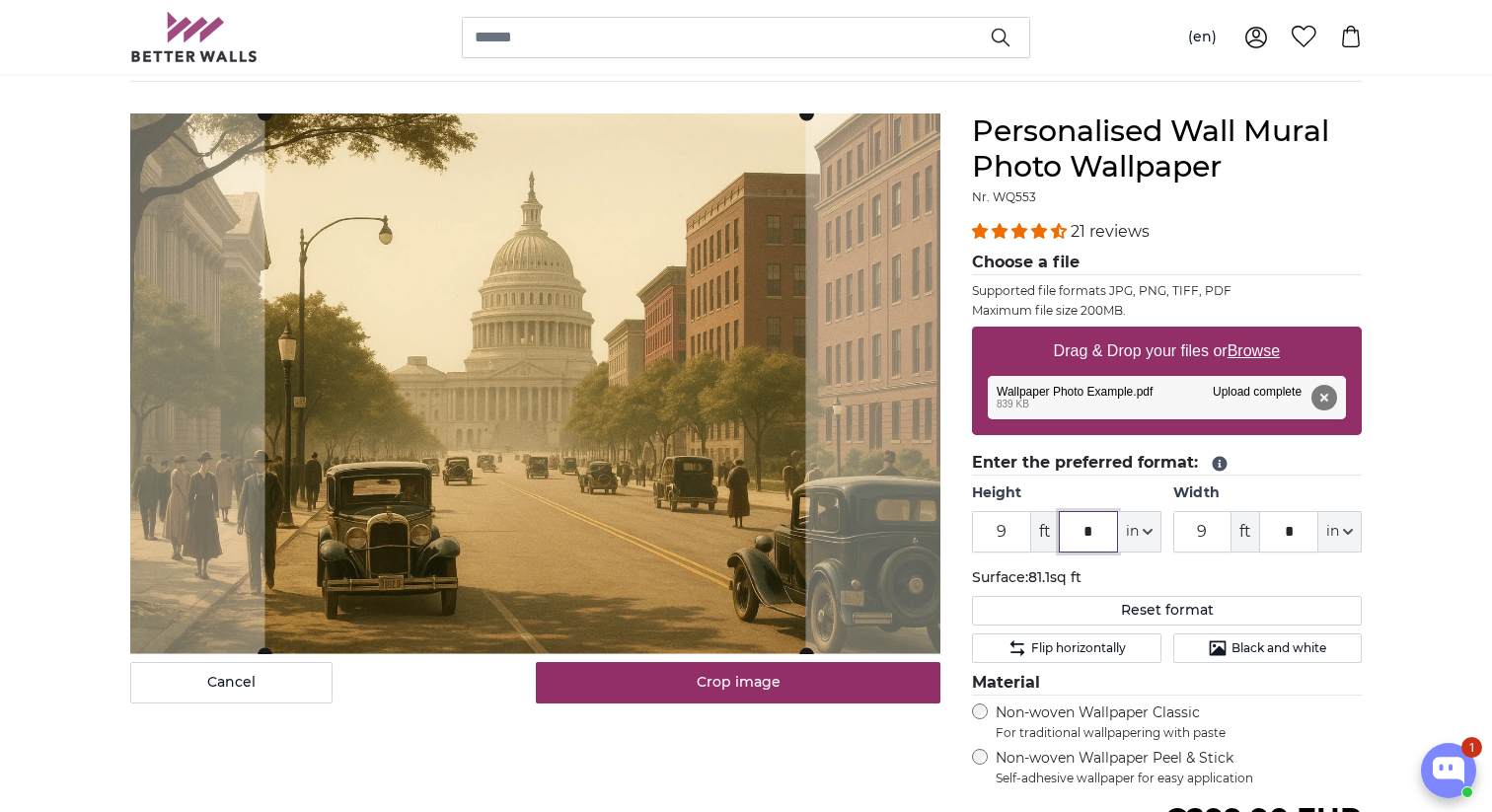 type 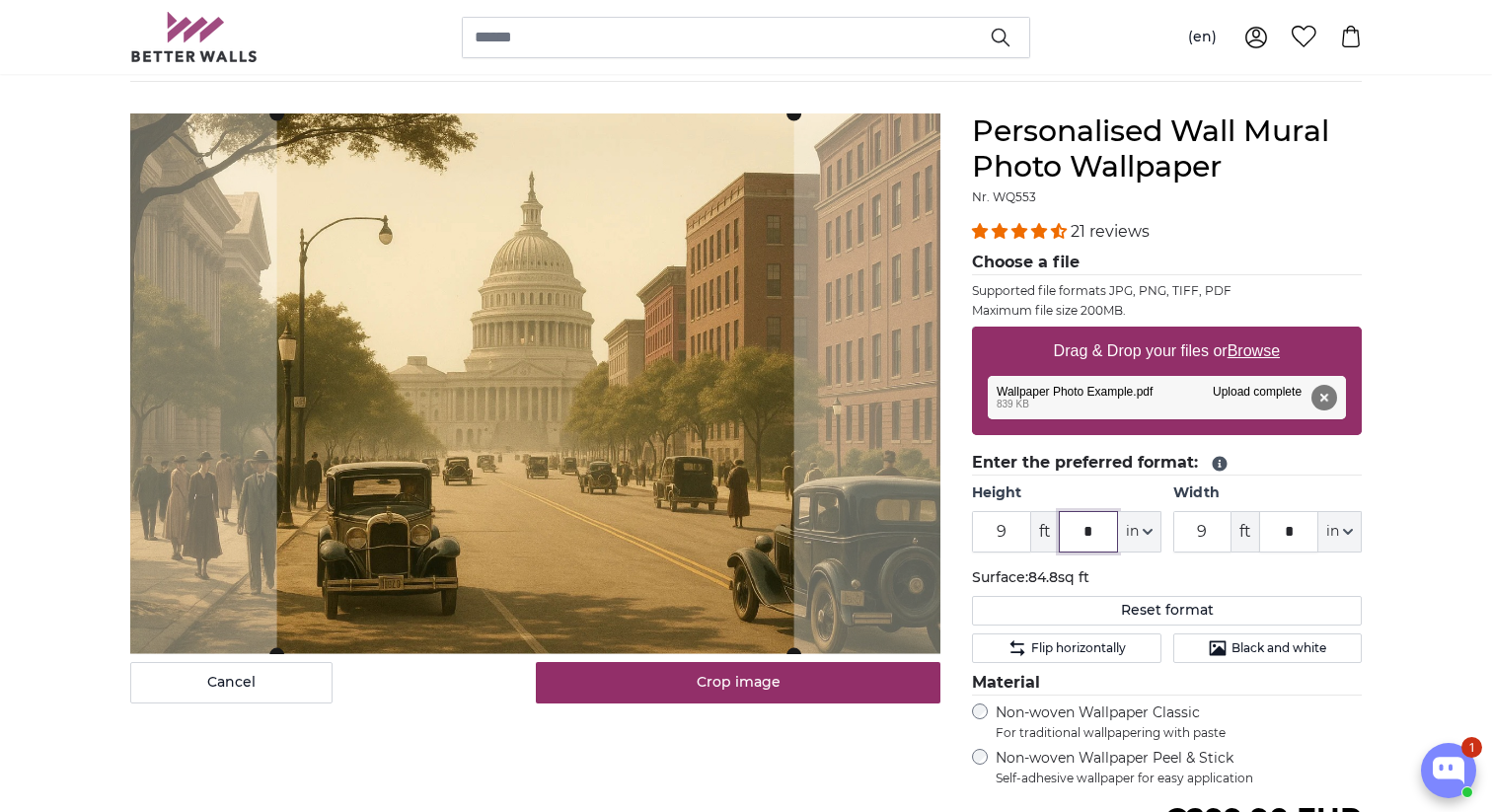 type on "*" 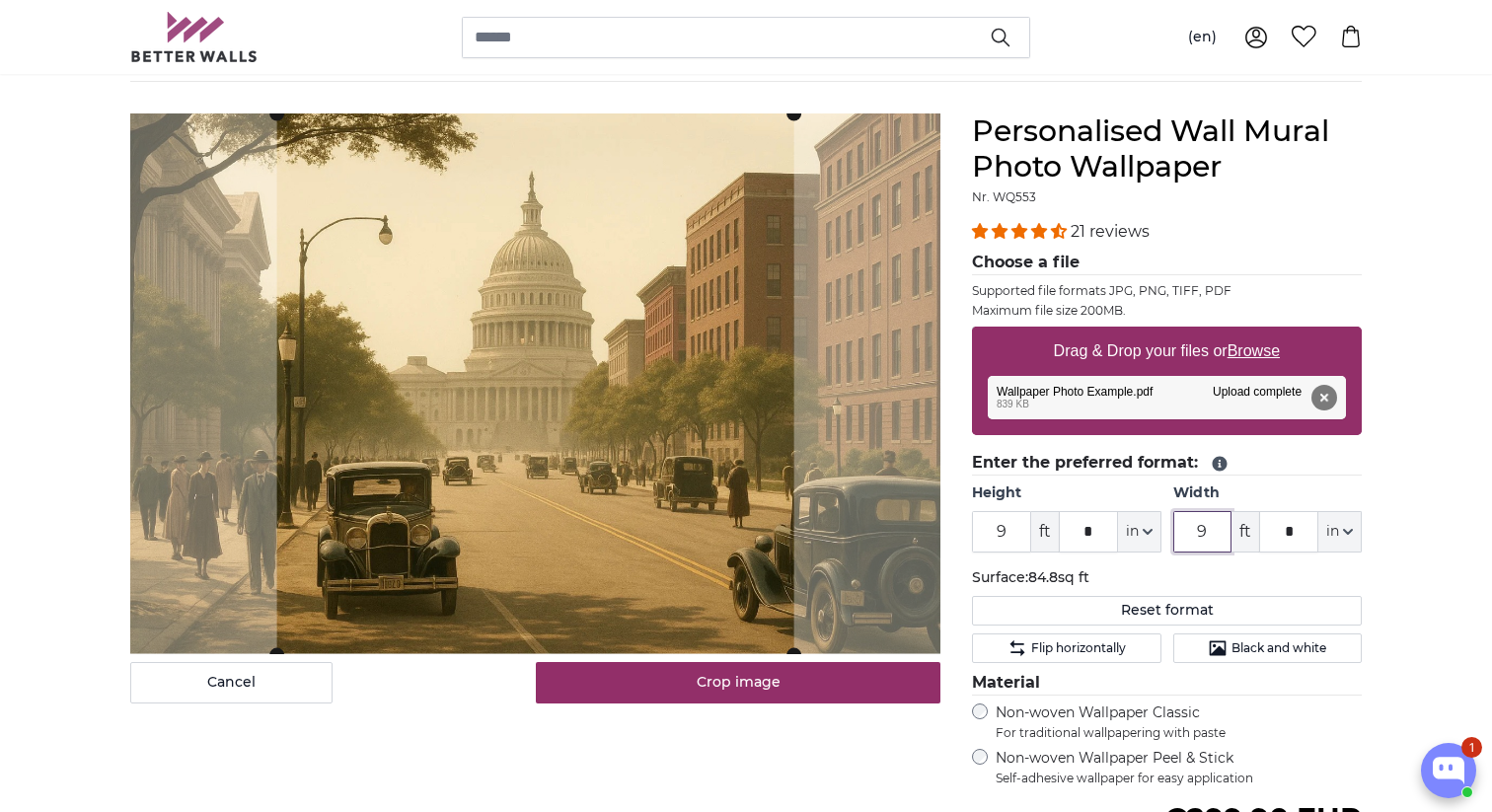 click on "9" at bounding box center [1203, 532] 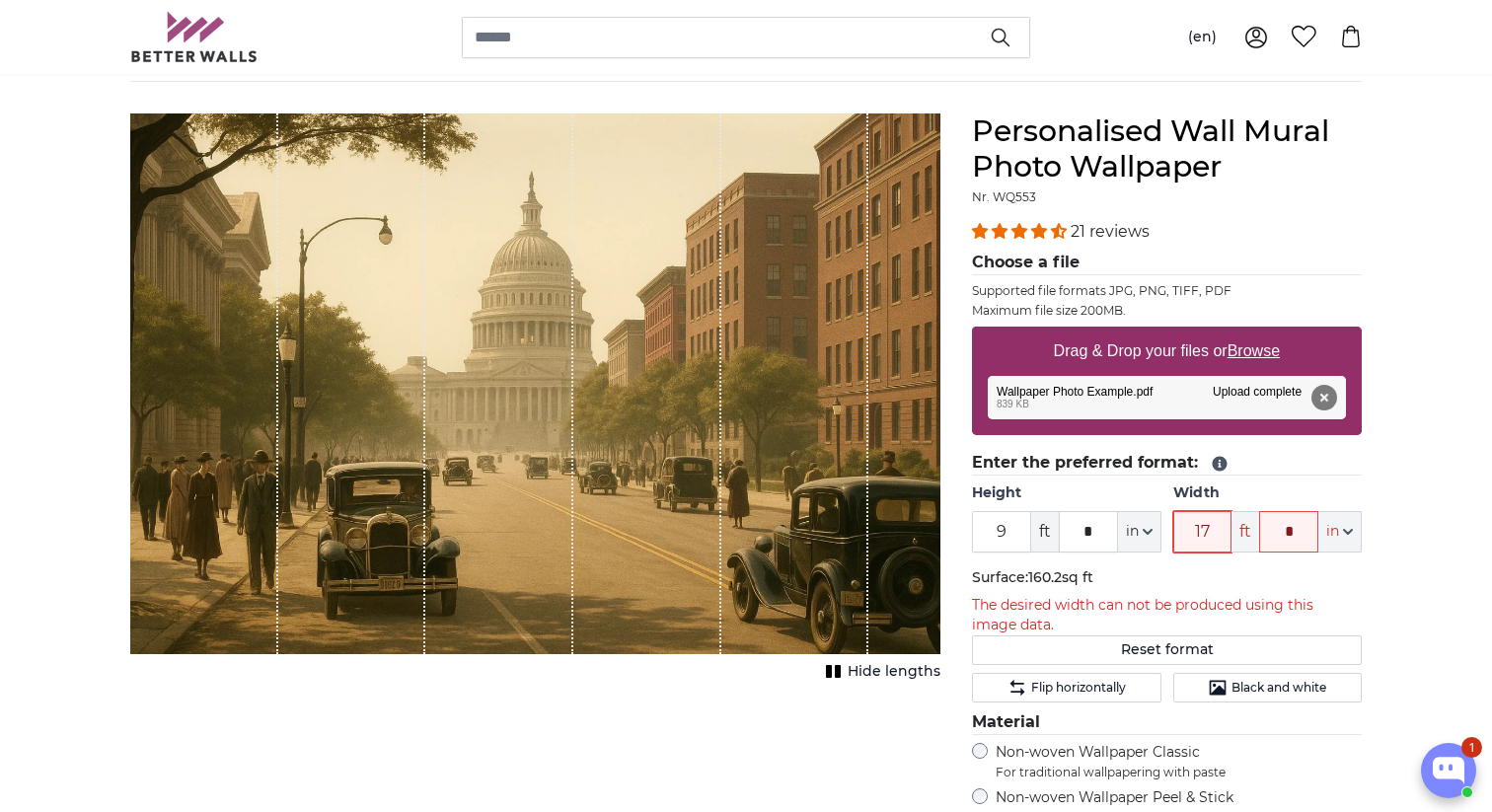 type on "17" 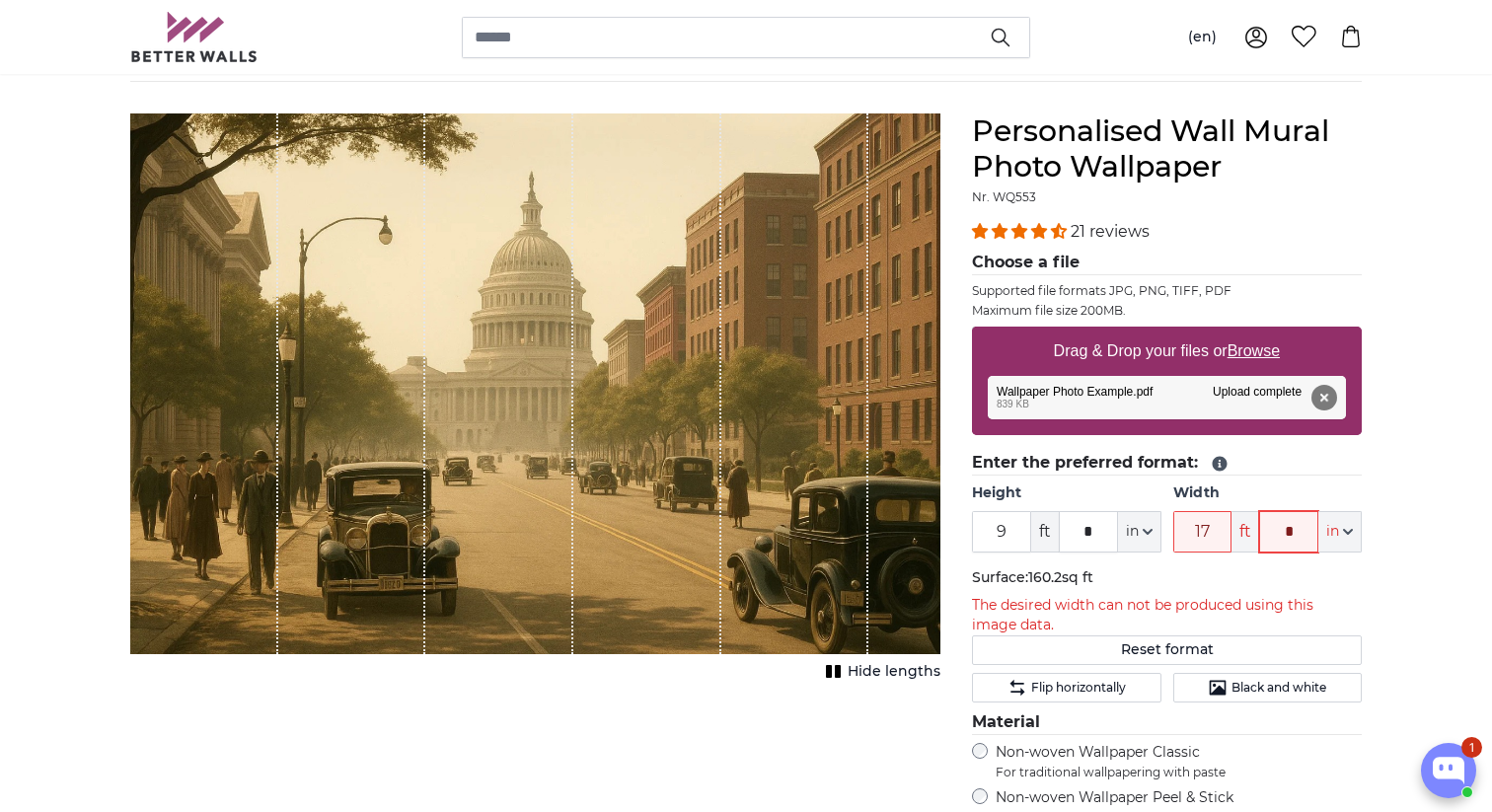click on "*" 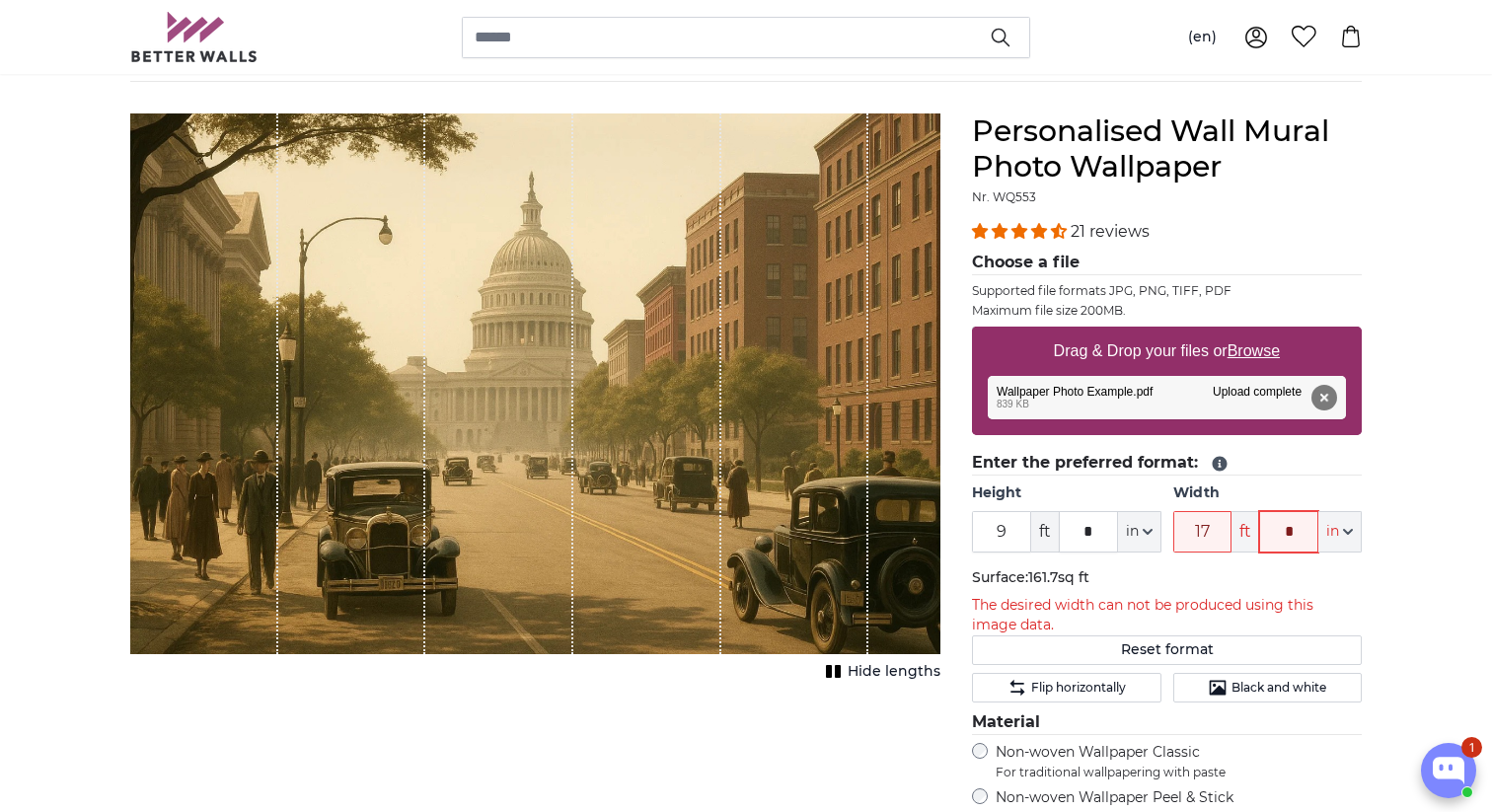 type on "*" 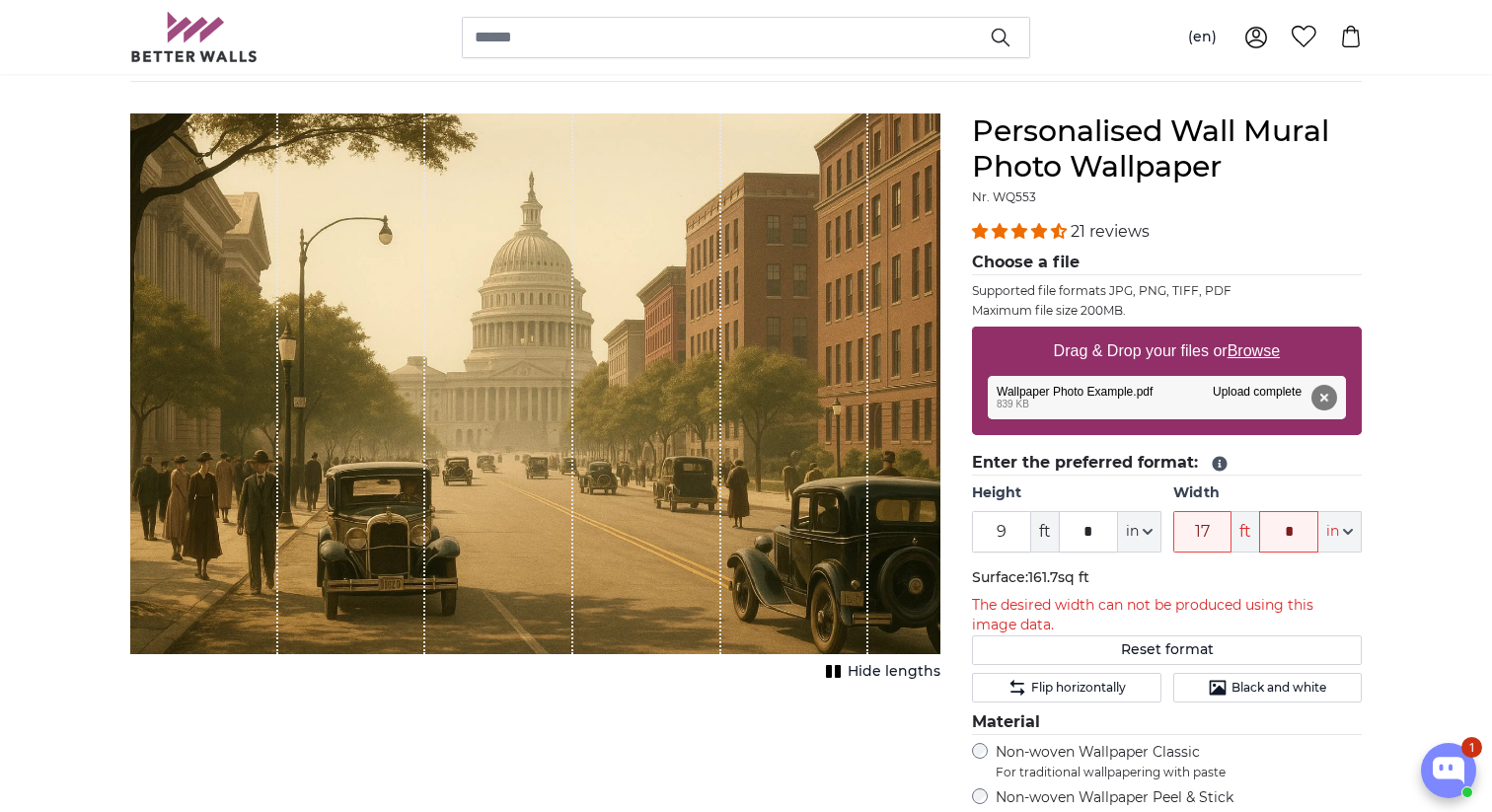 click on "The desired width can not be produced using this image data." 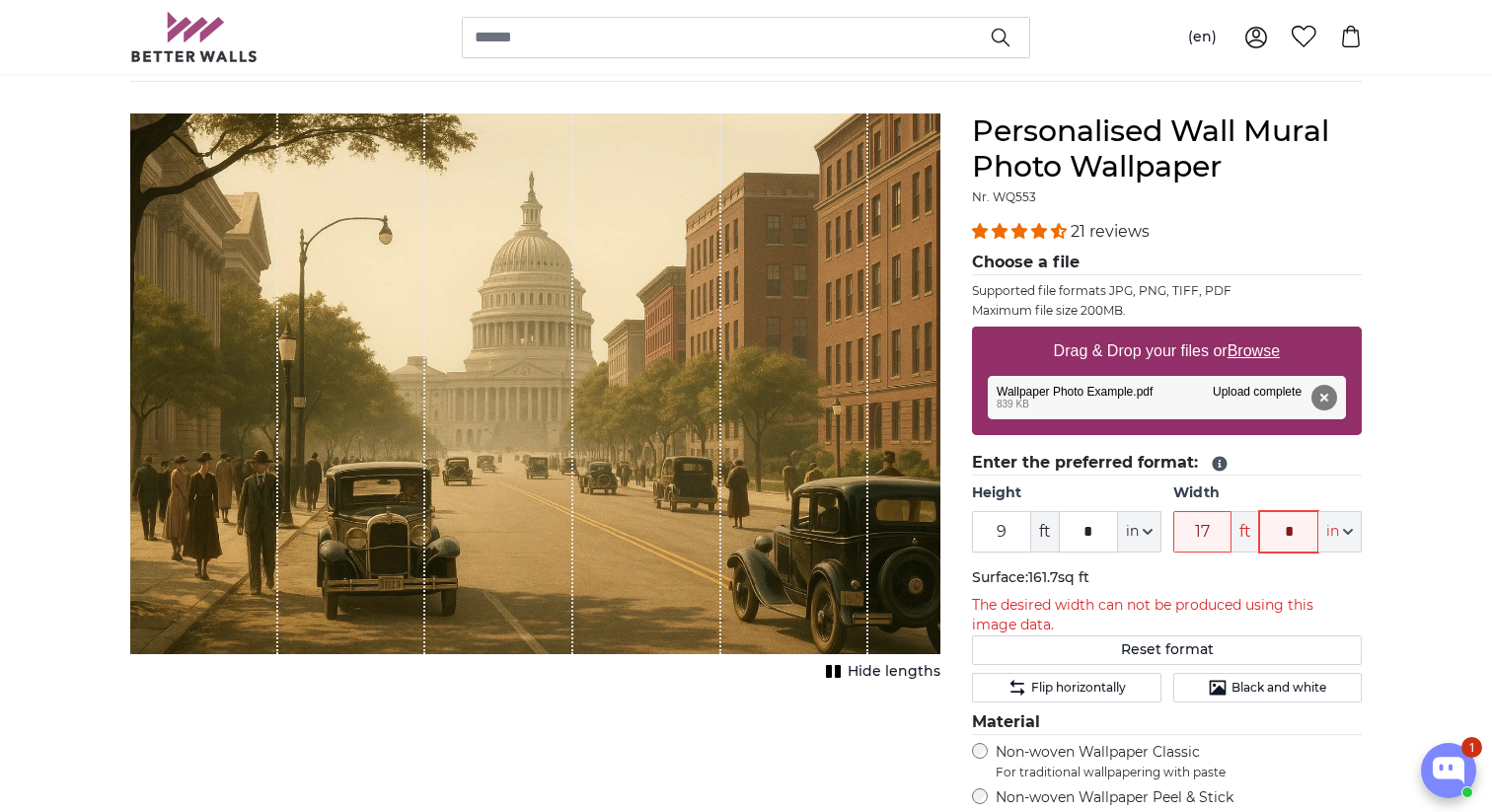 click on "*" 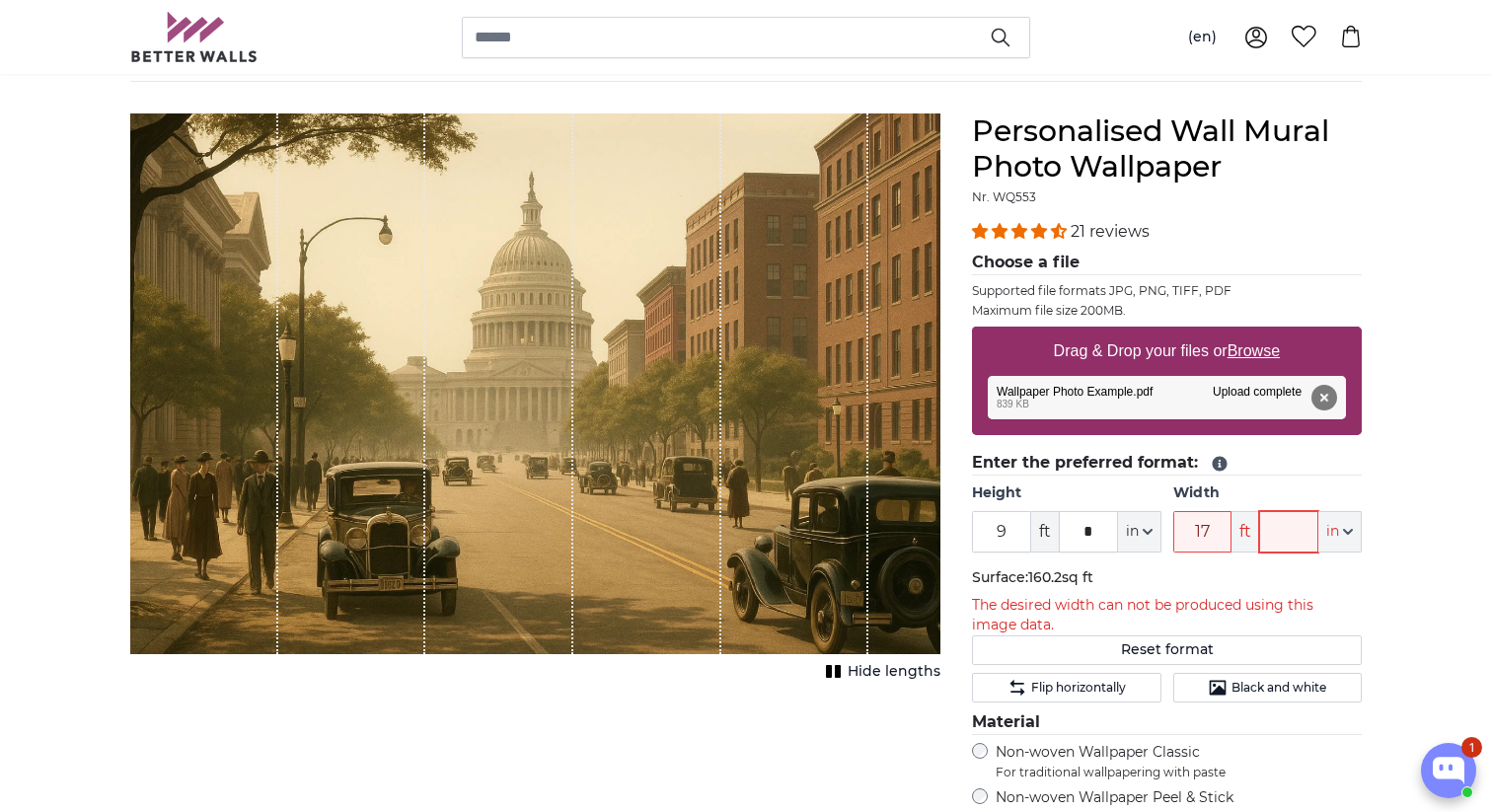 click 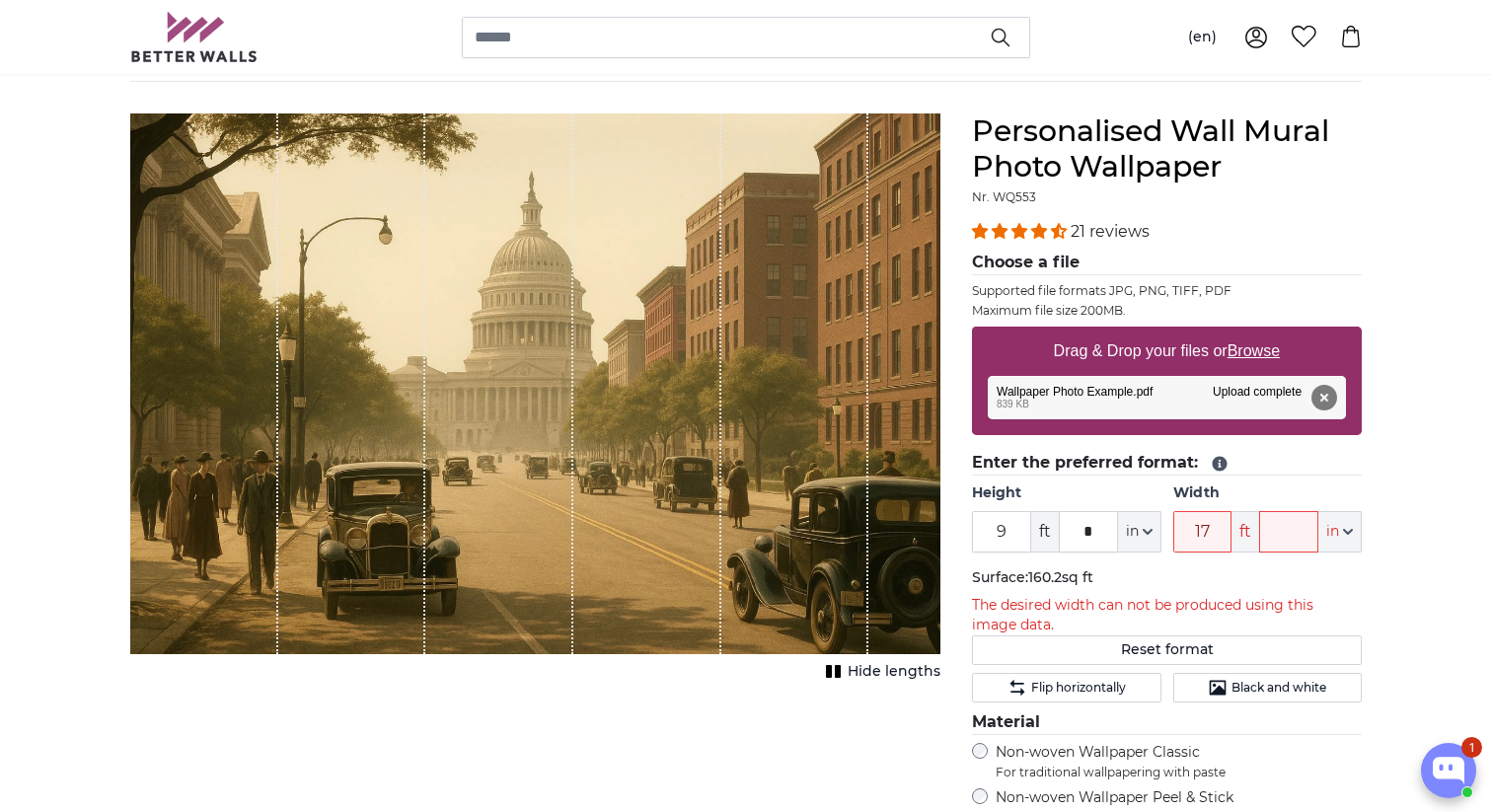 click on "Surface:  160.2sq ft" 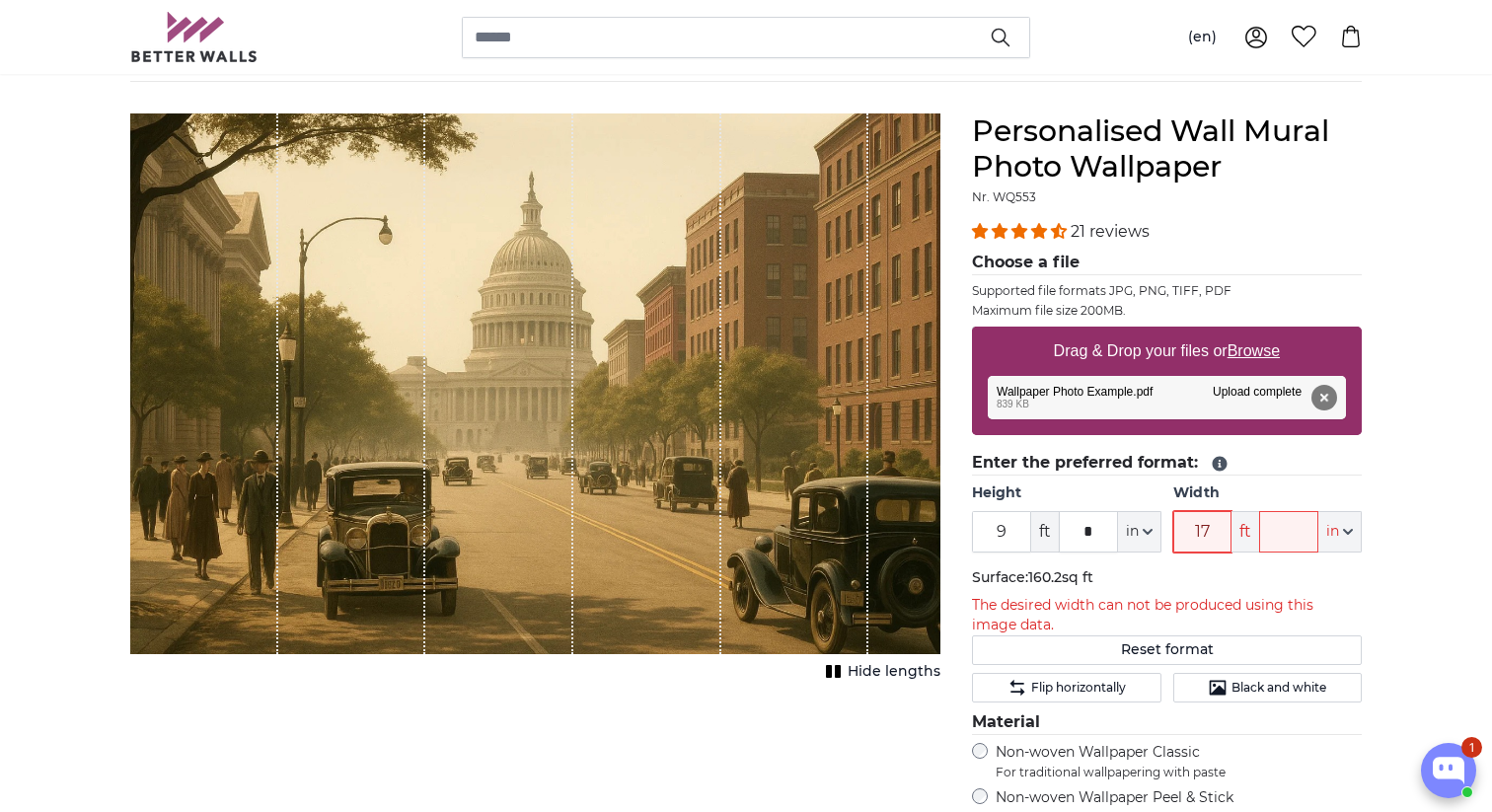 click on "17" at bounding box center [1203, 532] 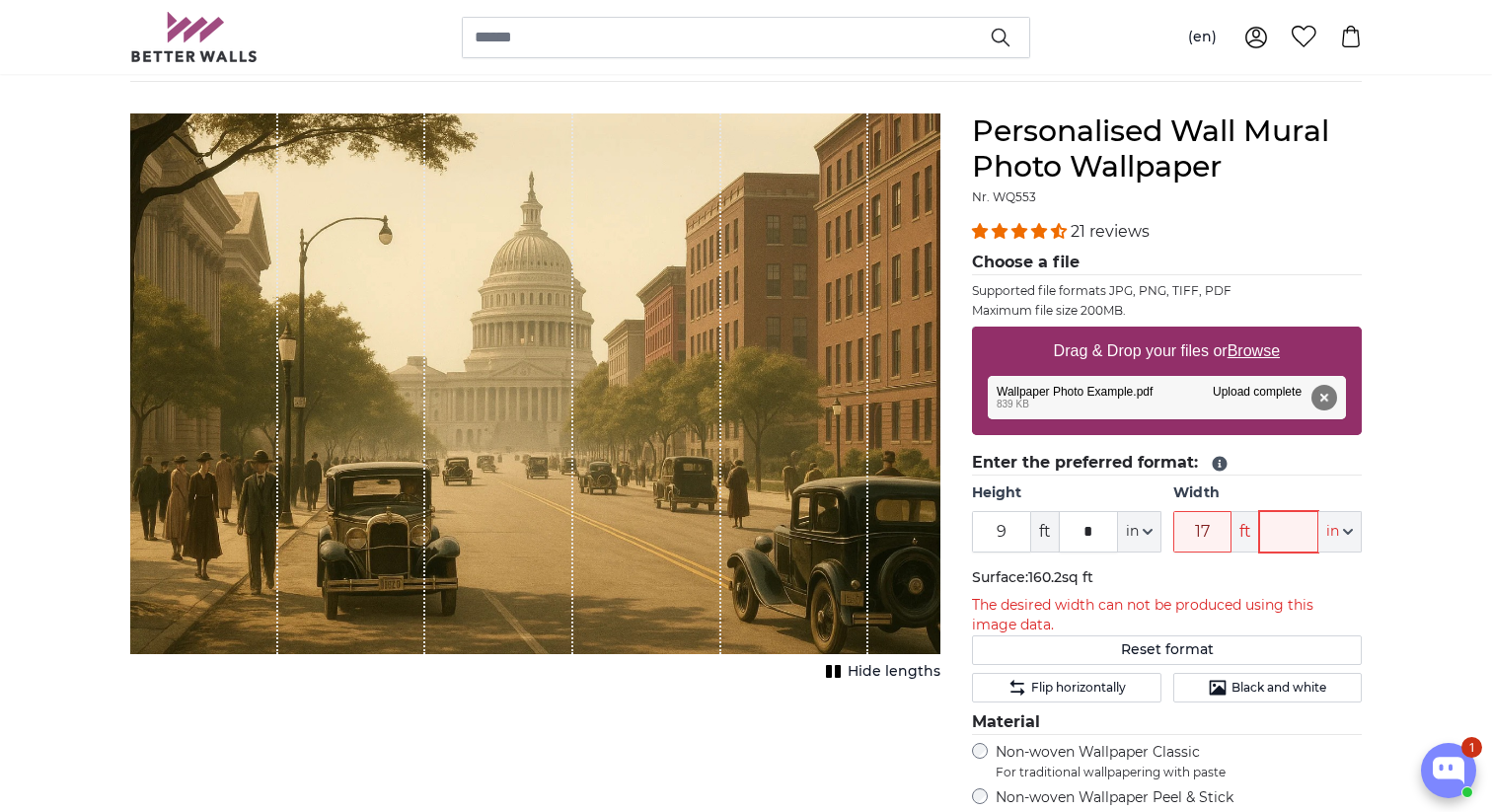 click 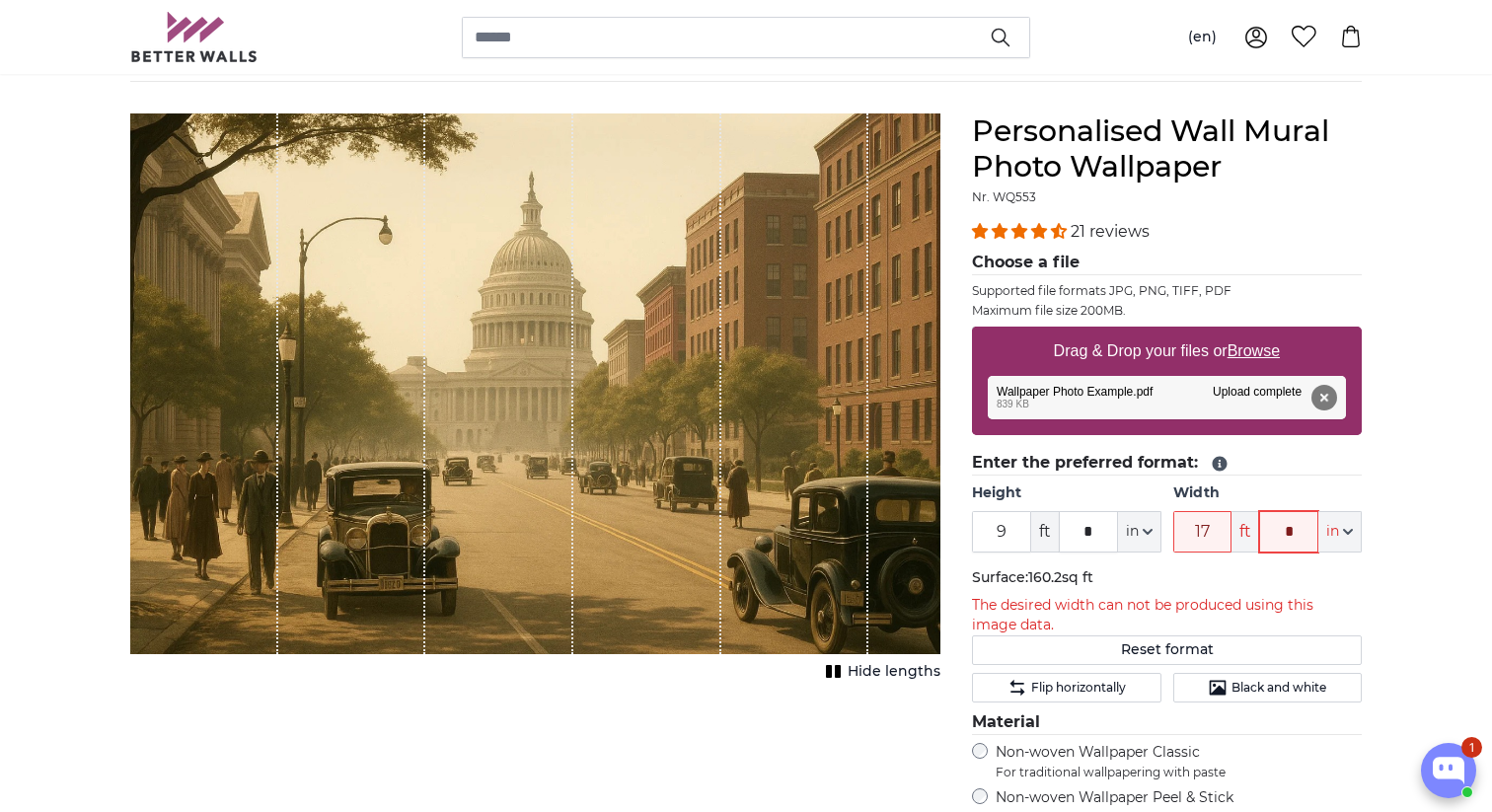 type on "*" 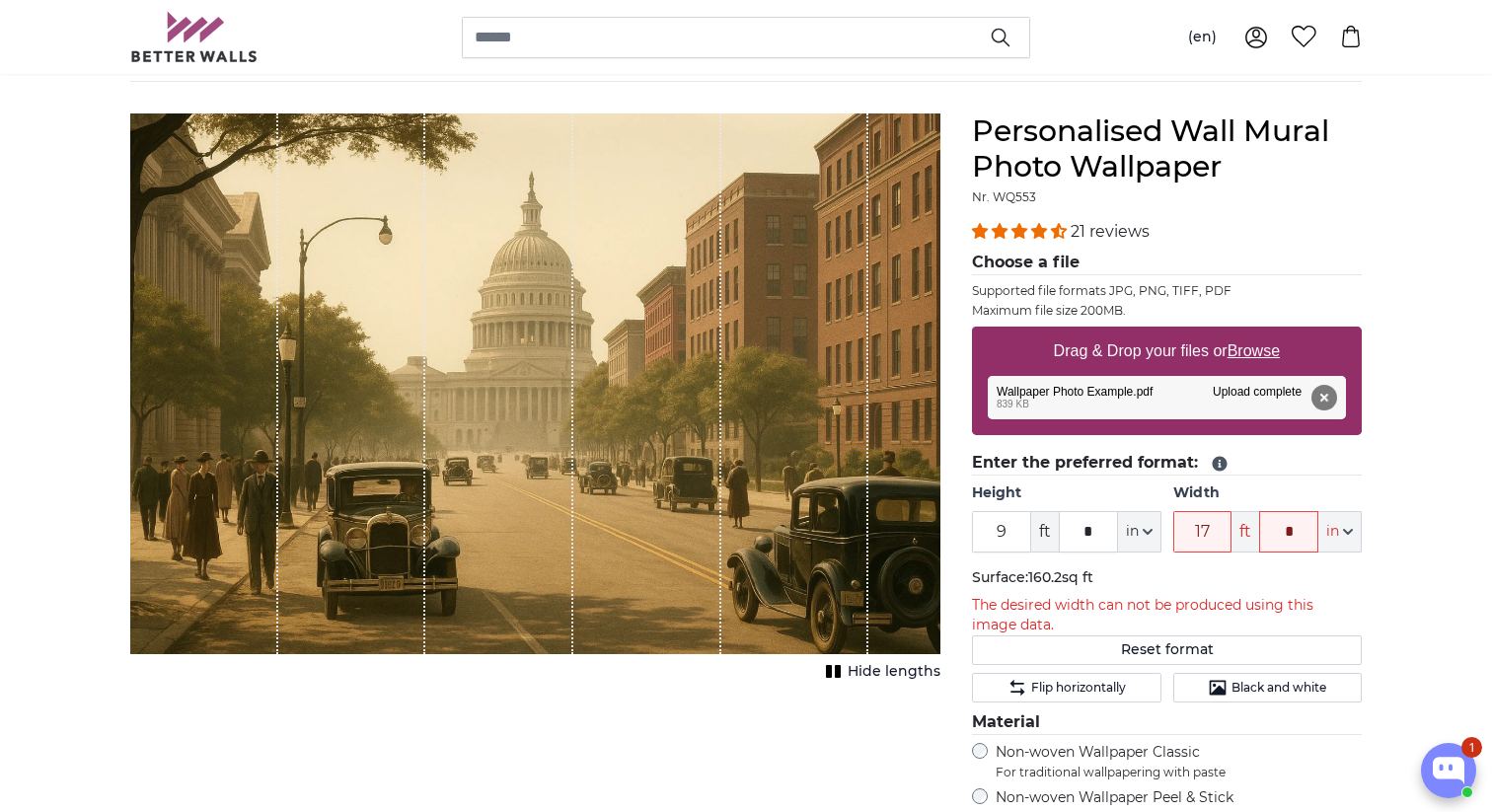 click on "The desired width can not be produced using this image data." 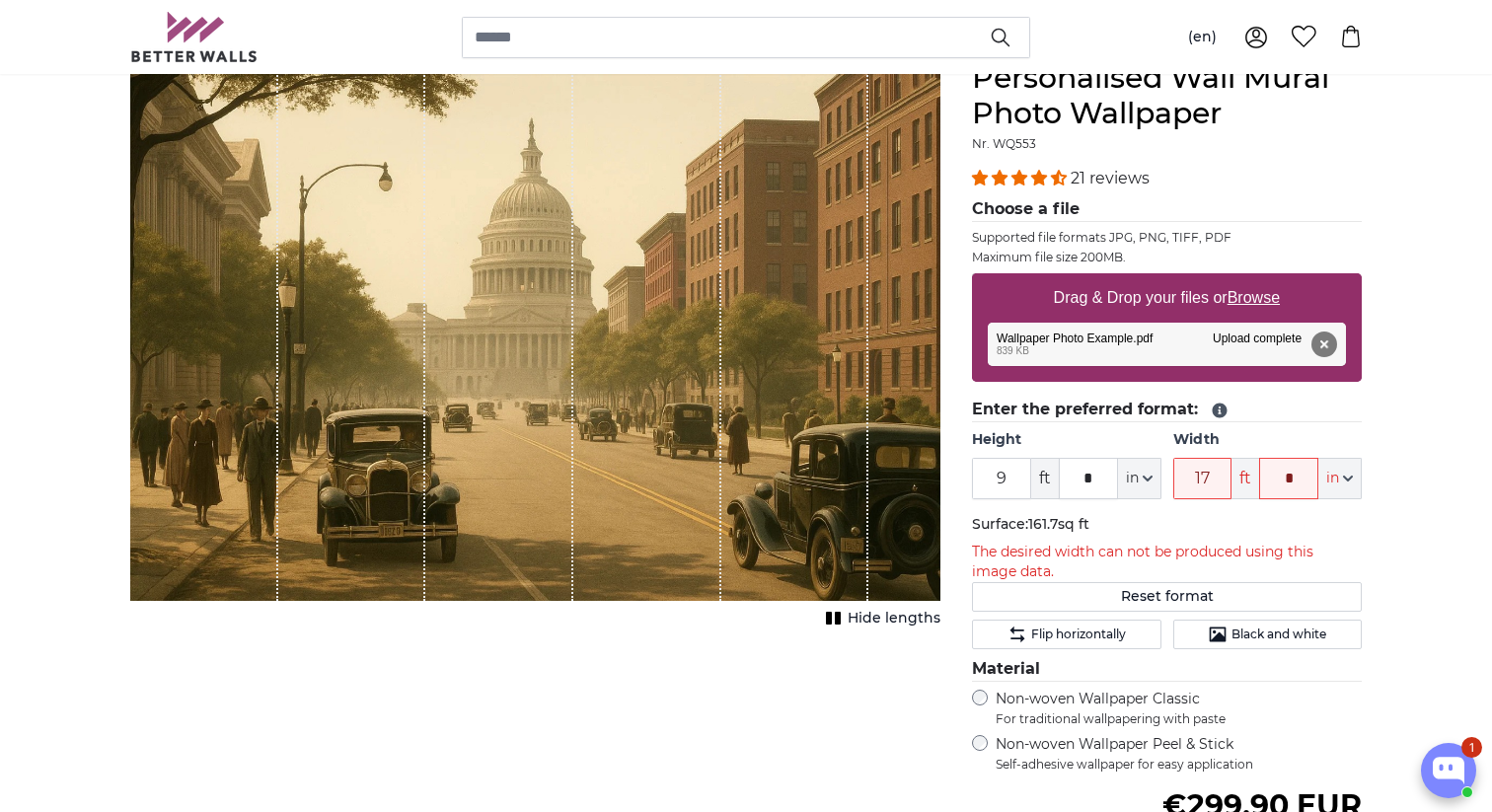scroll, scrollTop: 202, scrollLeft: 0, axis: vertical 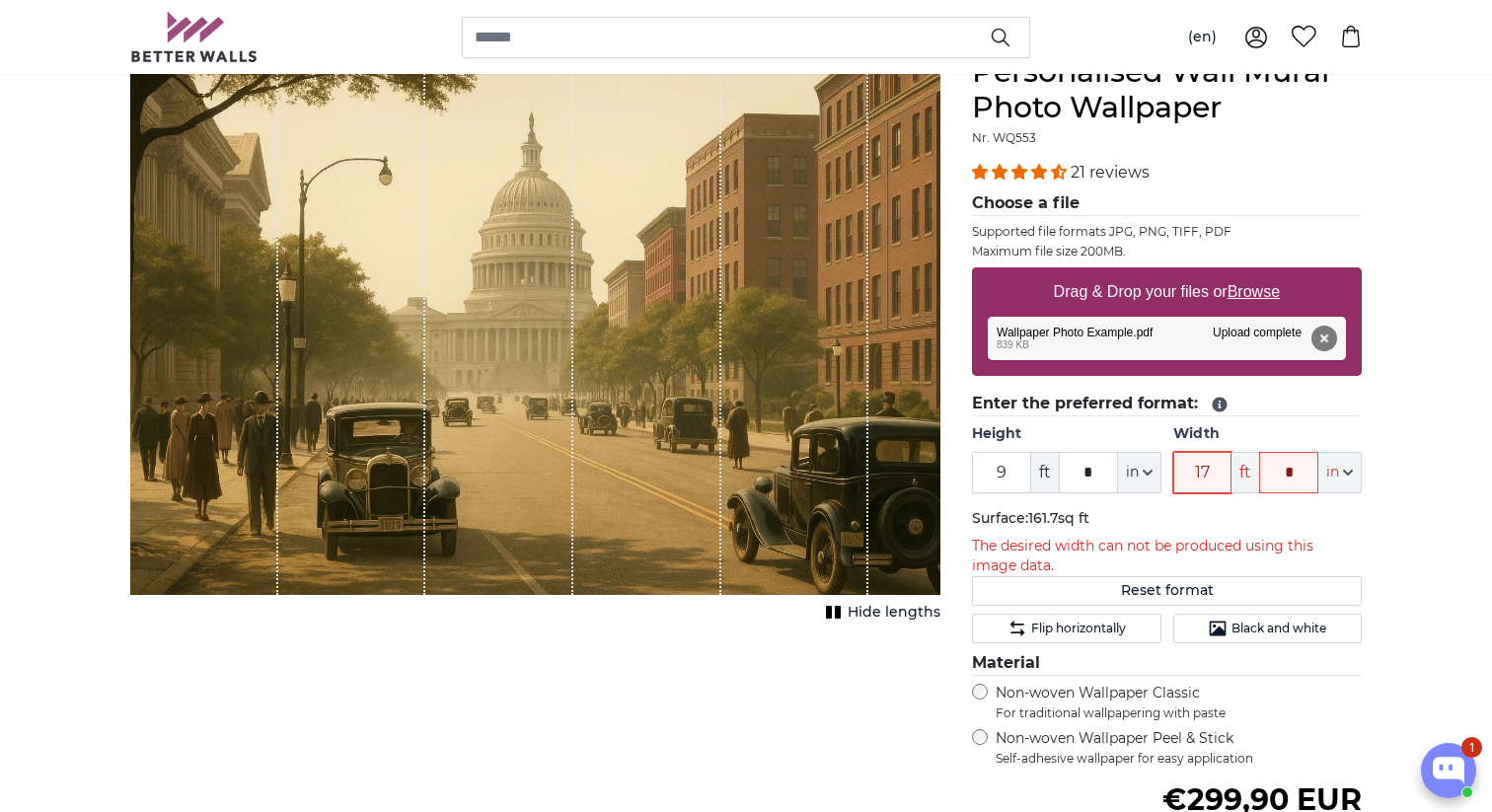 click on "17" at bounding box center (1203, 473) 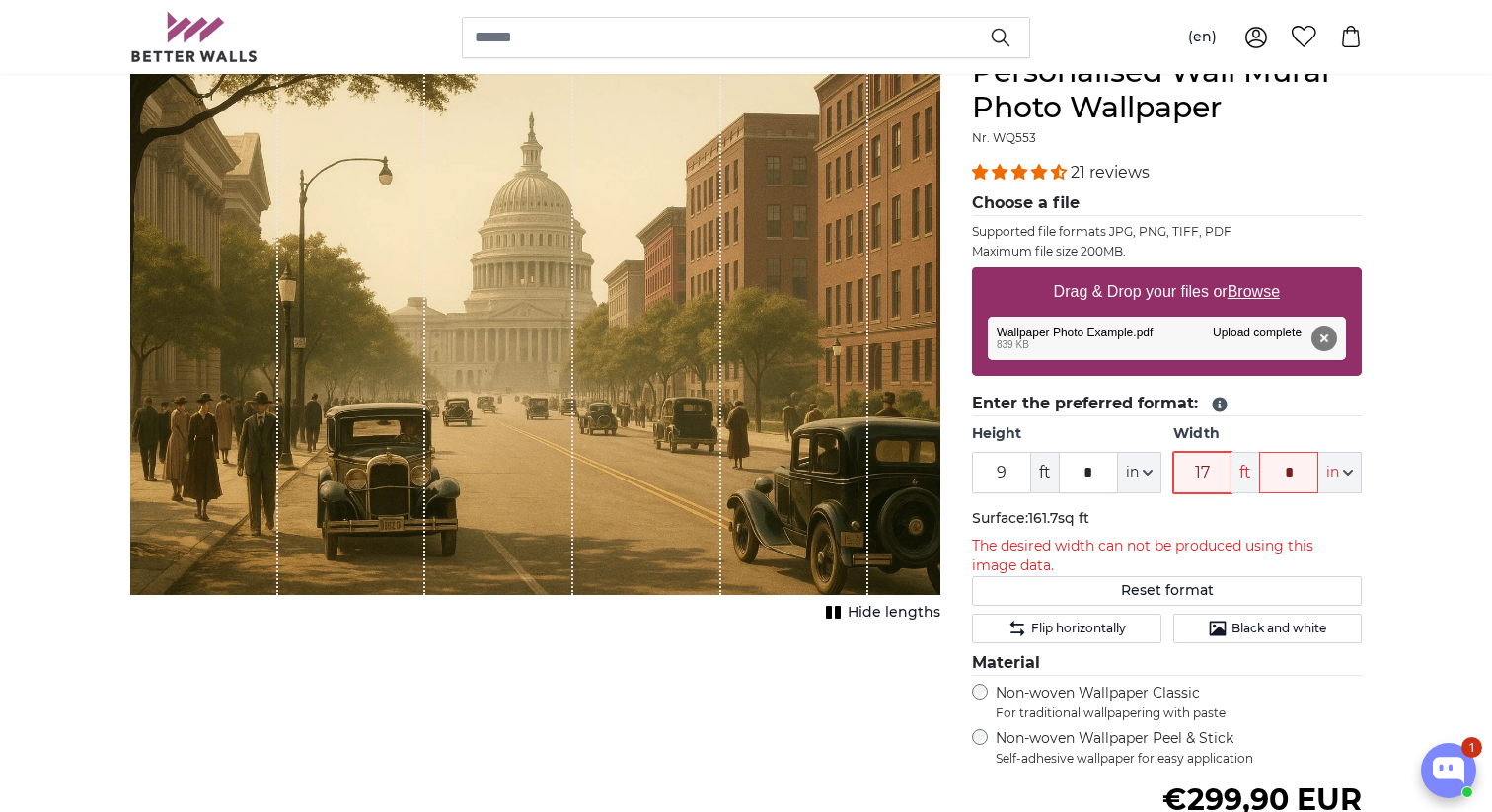 type on "1" 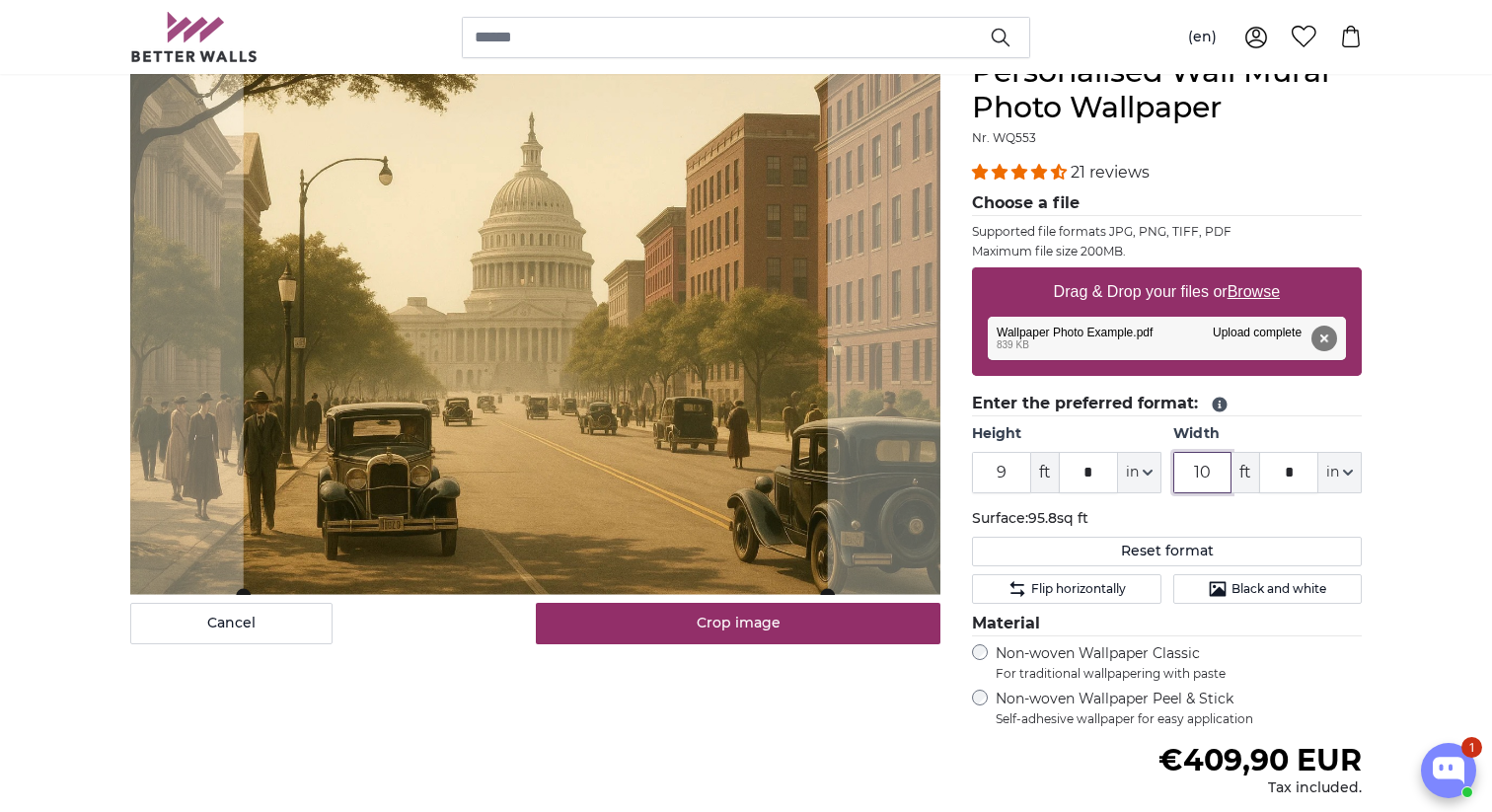 type on "10" 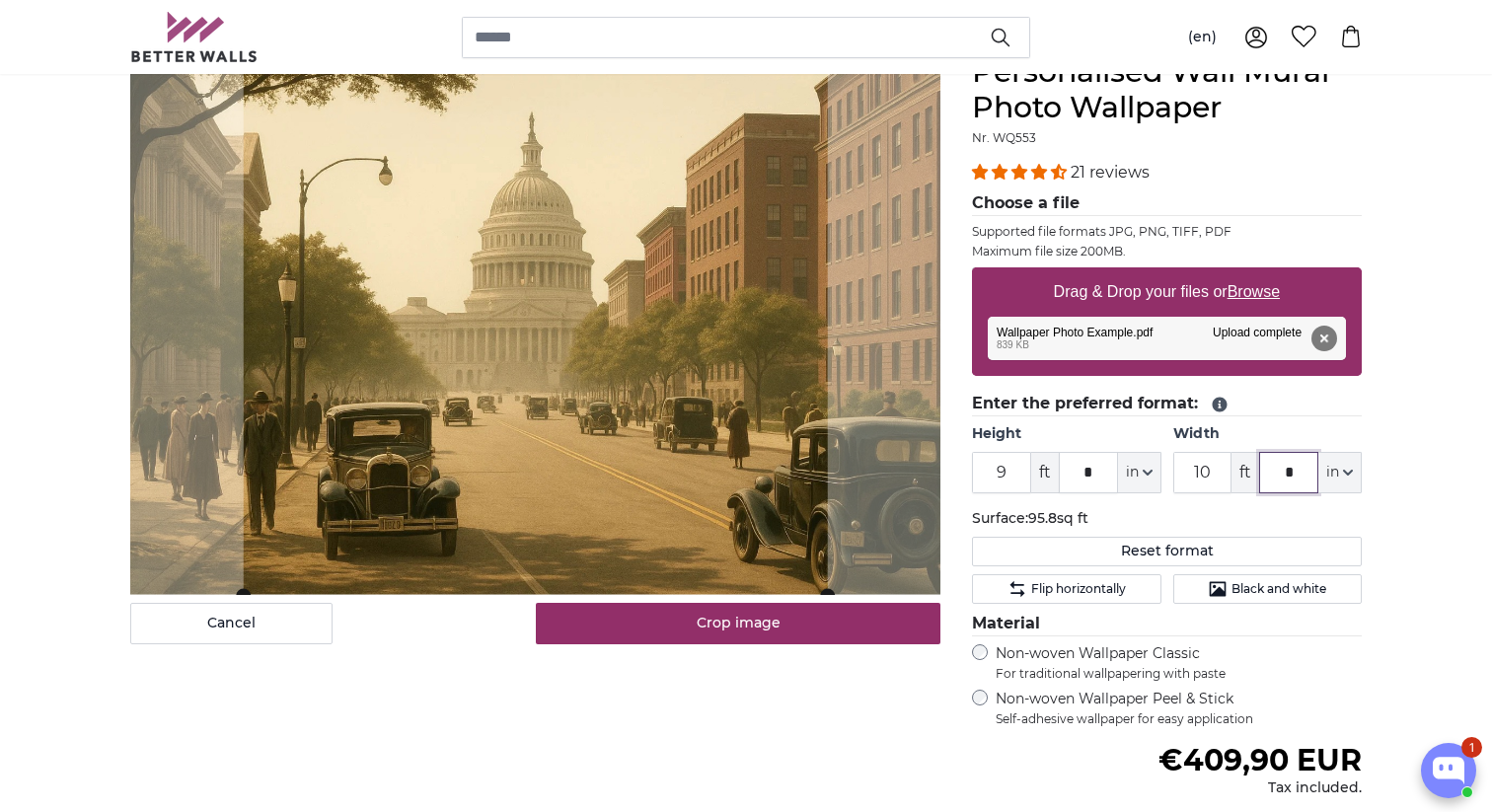 click on "*" 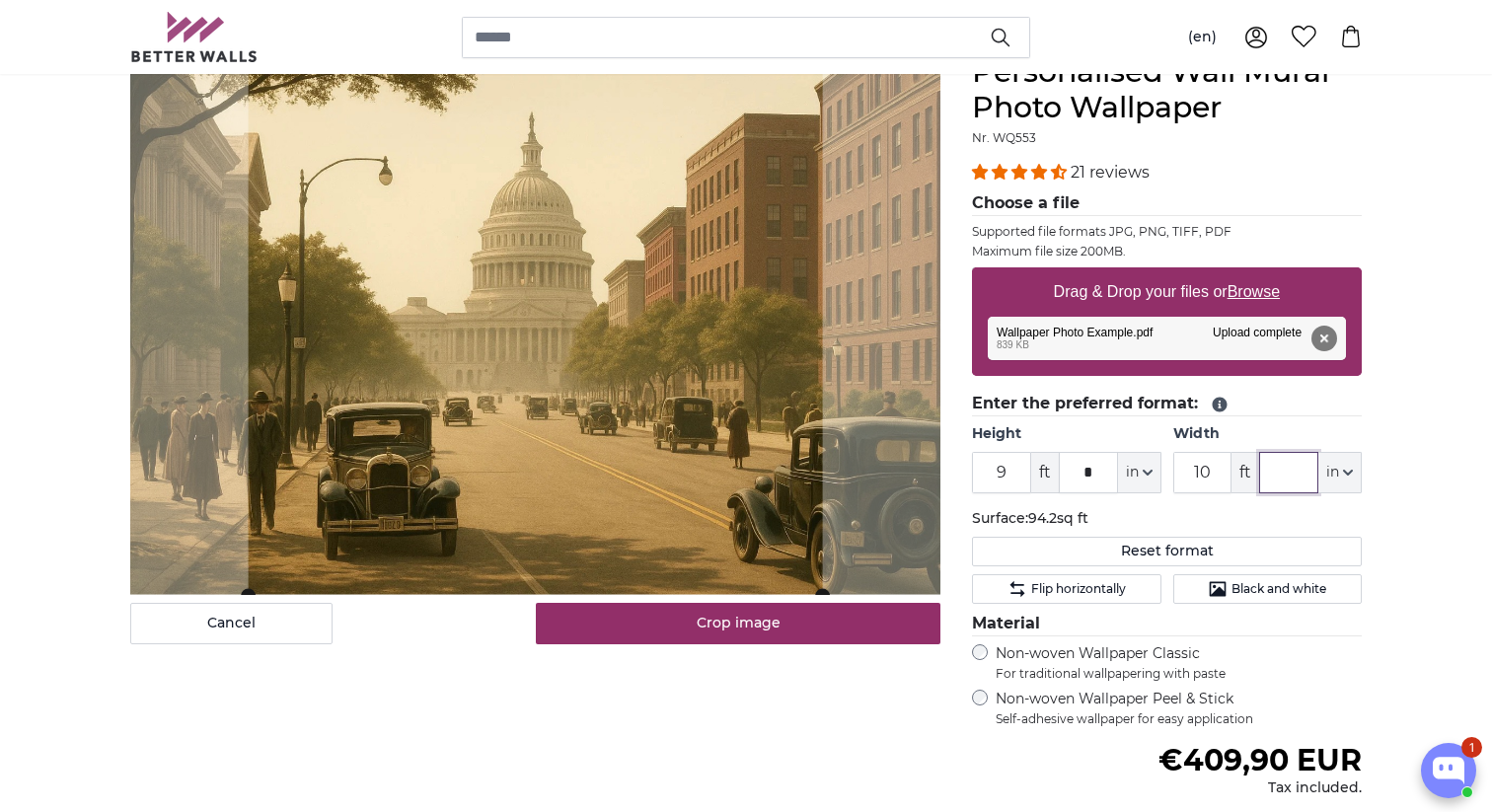 type 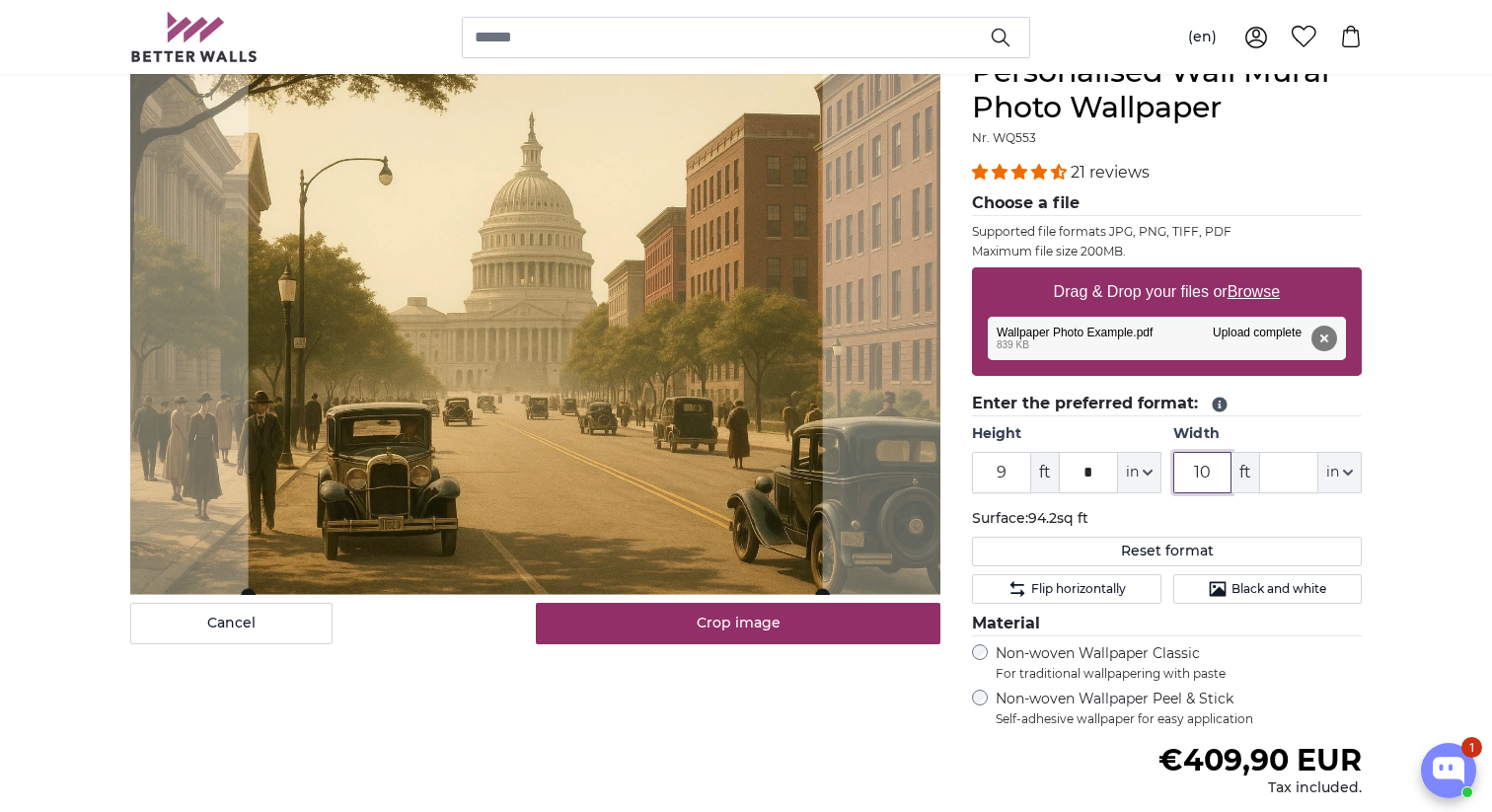 click on "10" at bounding box center (1203, 473) 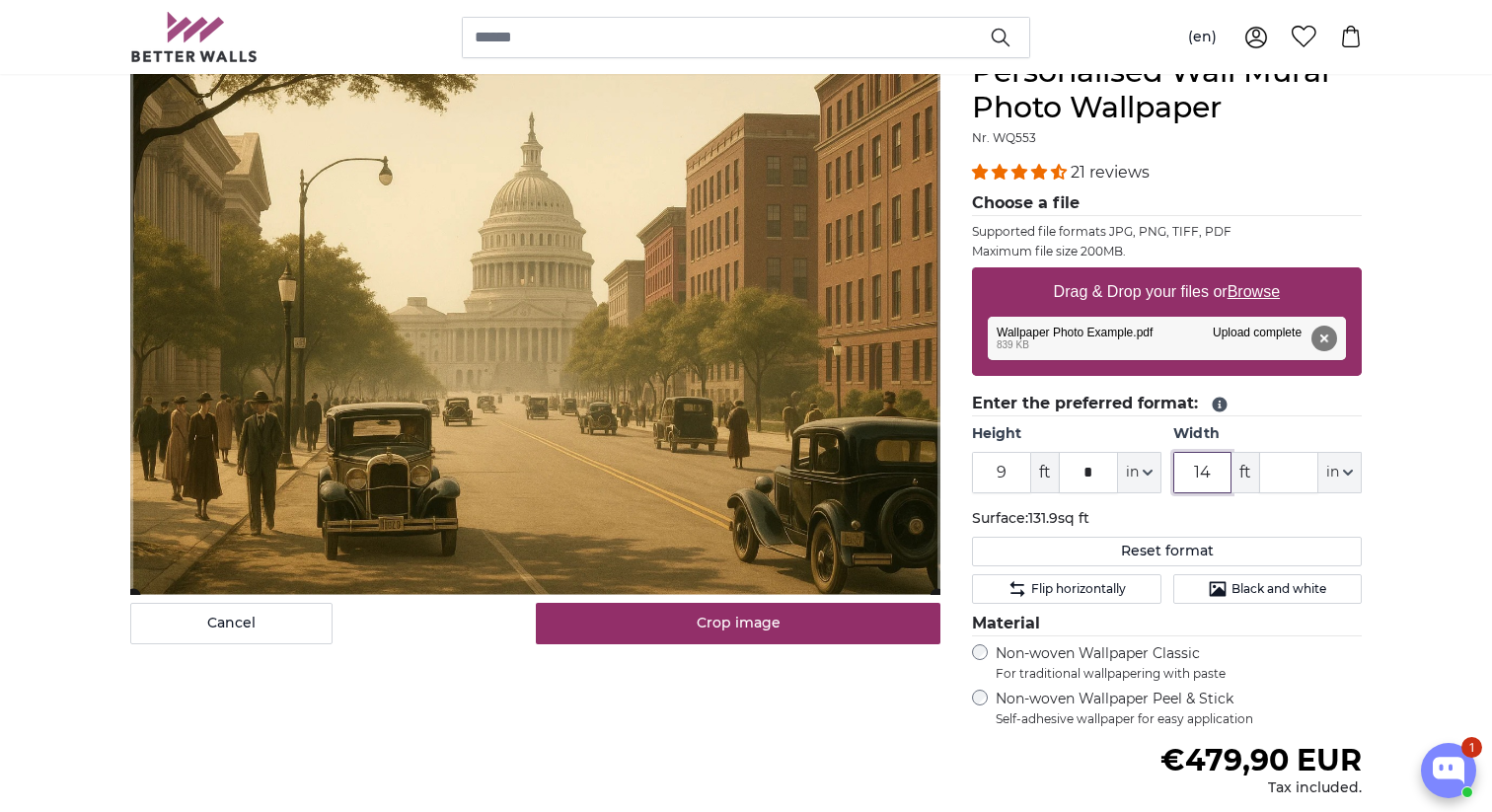 type on "14" 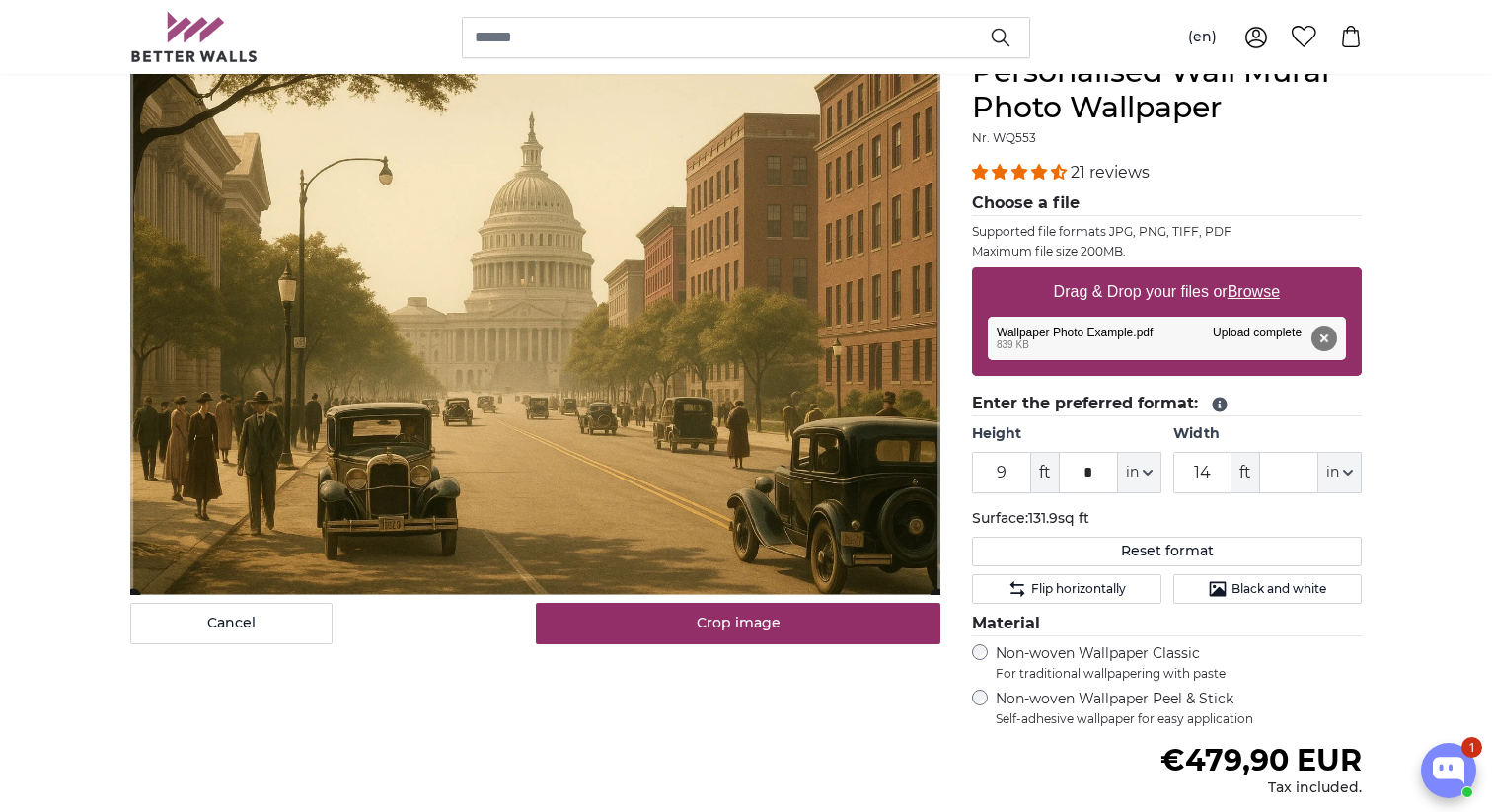 click on "Surface:  131.9sq ft" 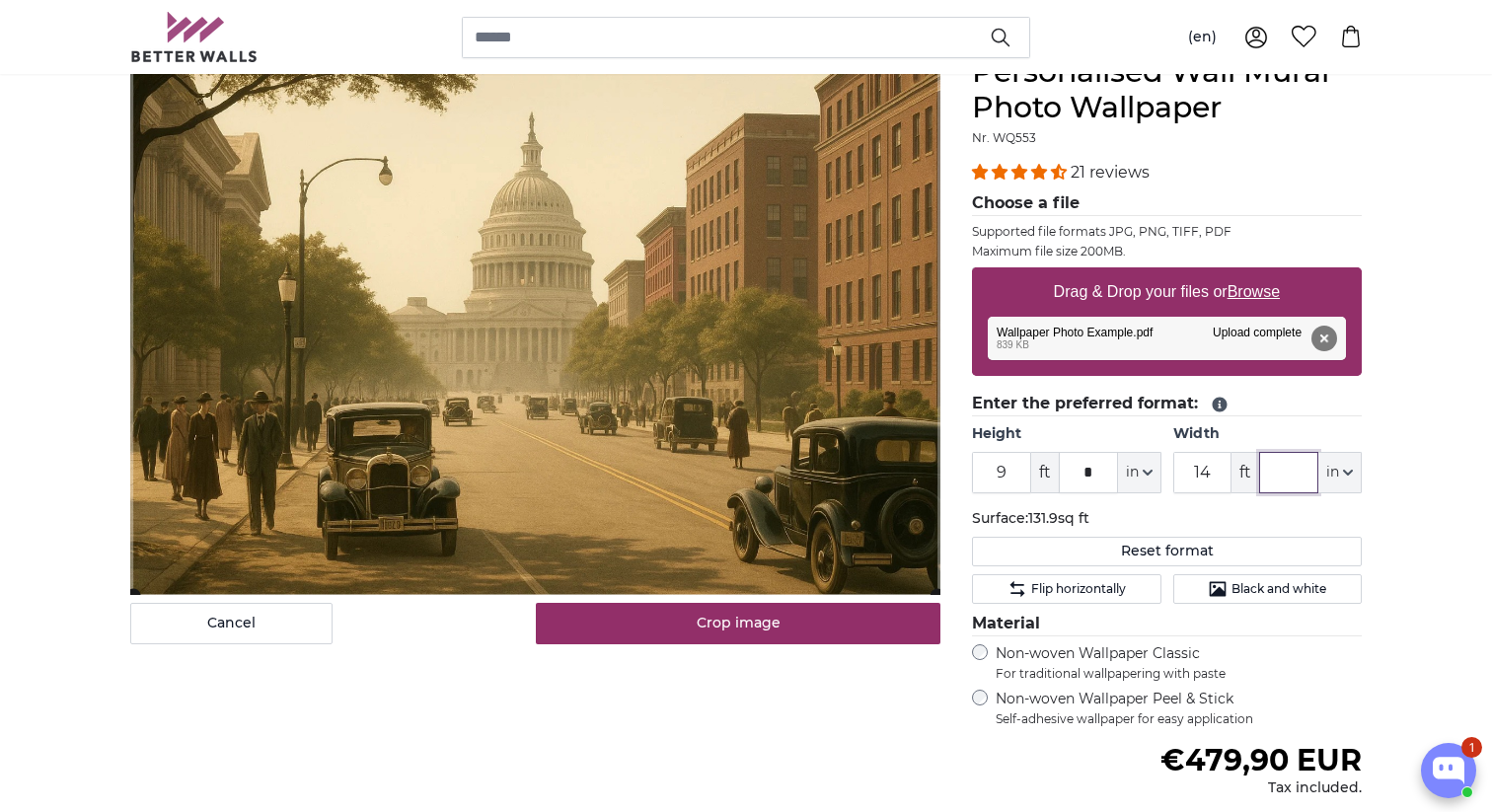 click 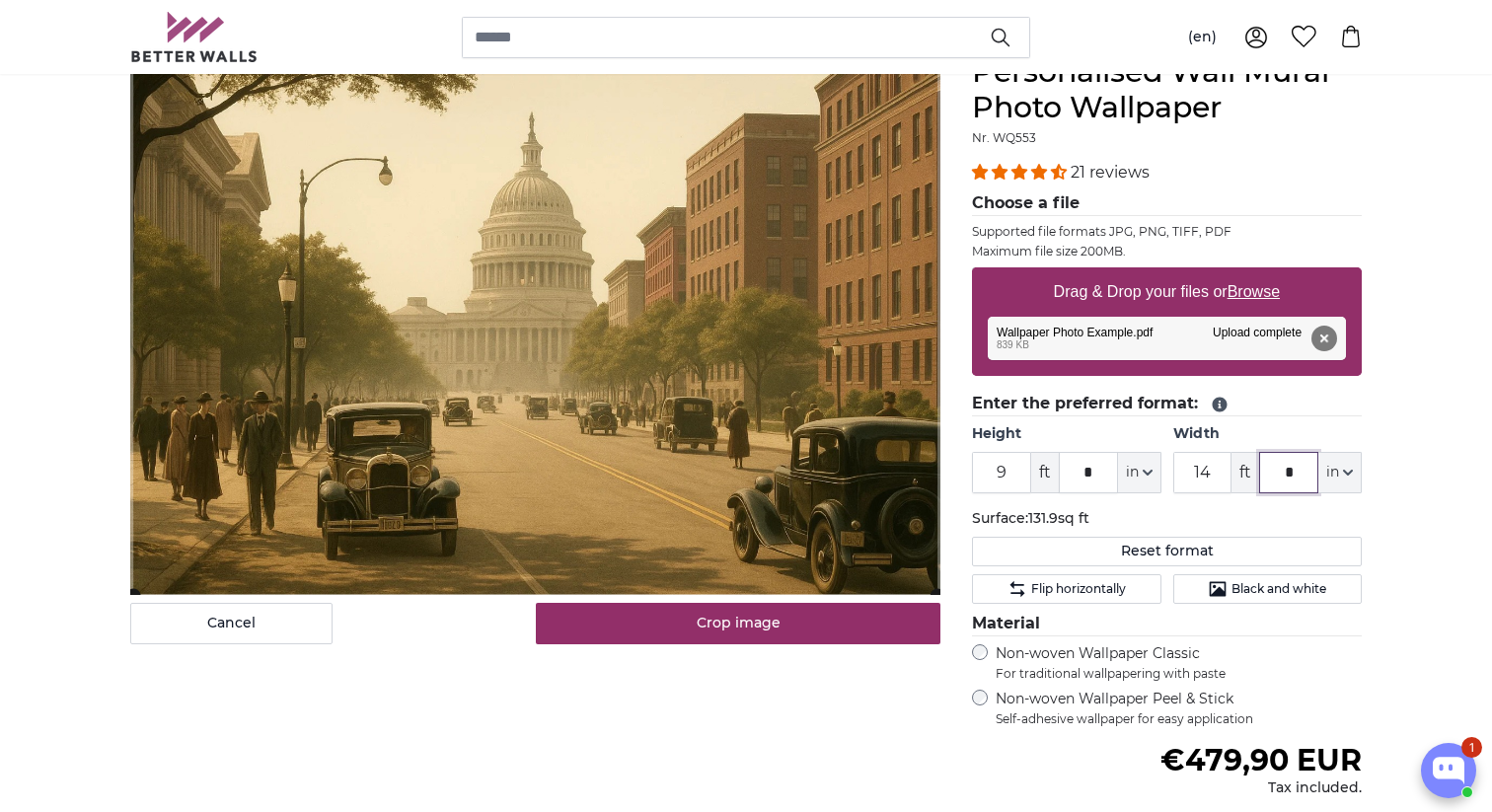 type on "*" 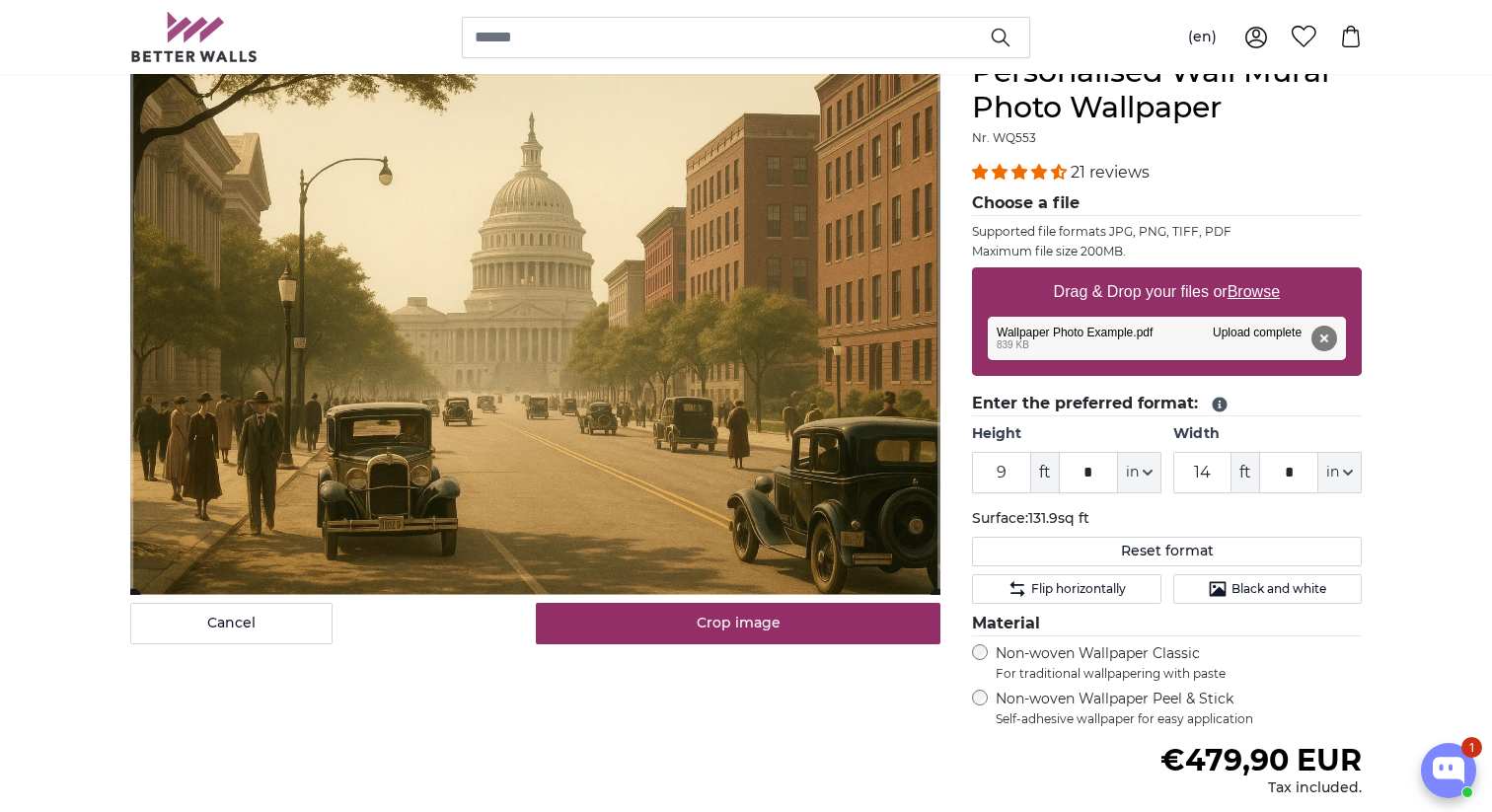 click on "Surface:  131.9sq ft" 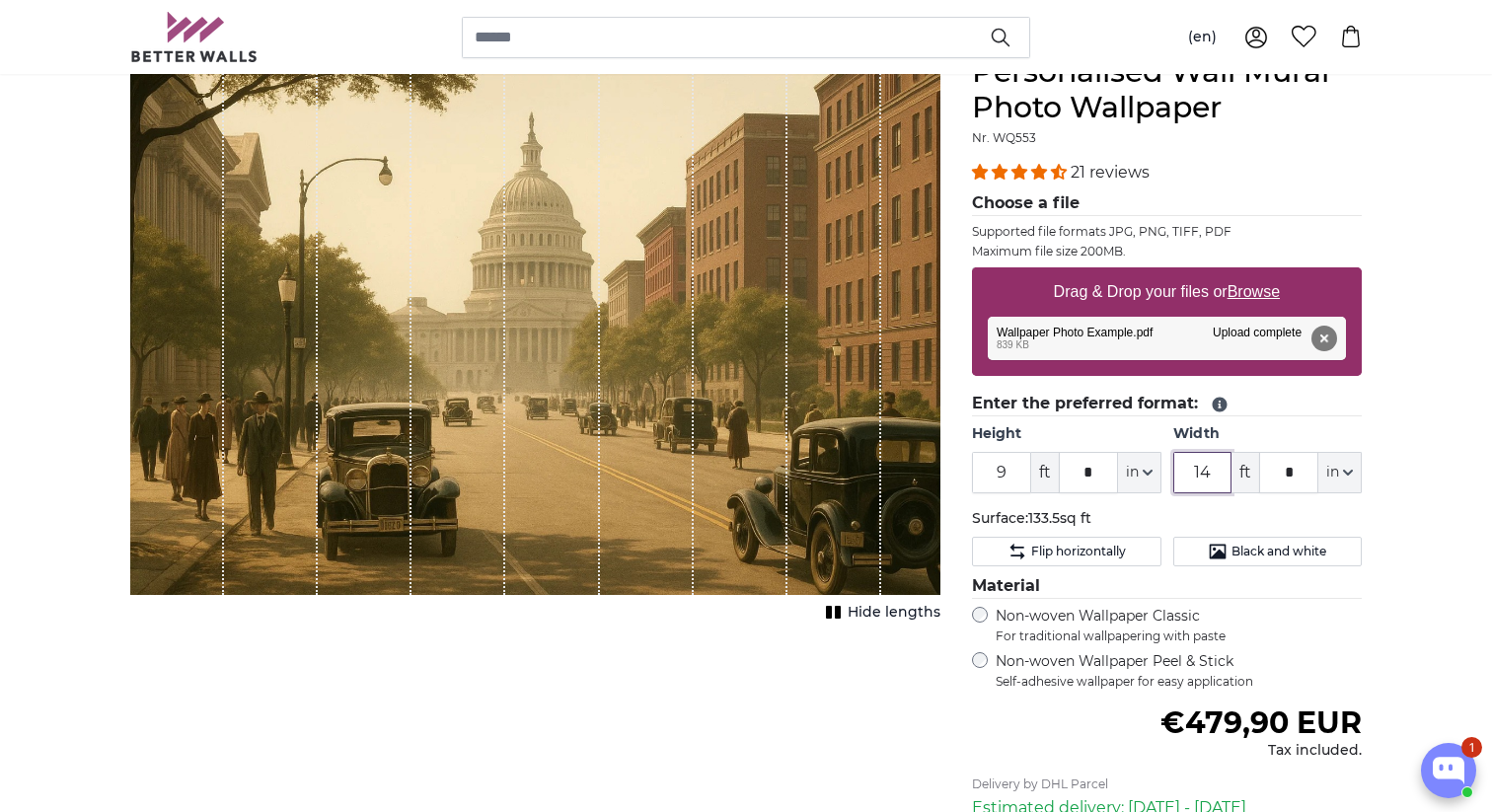 click on "14" at bounding box center (1203, 473) 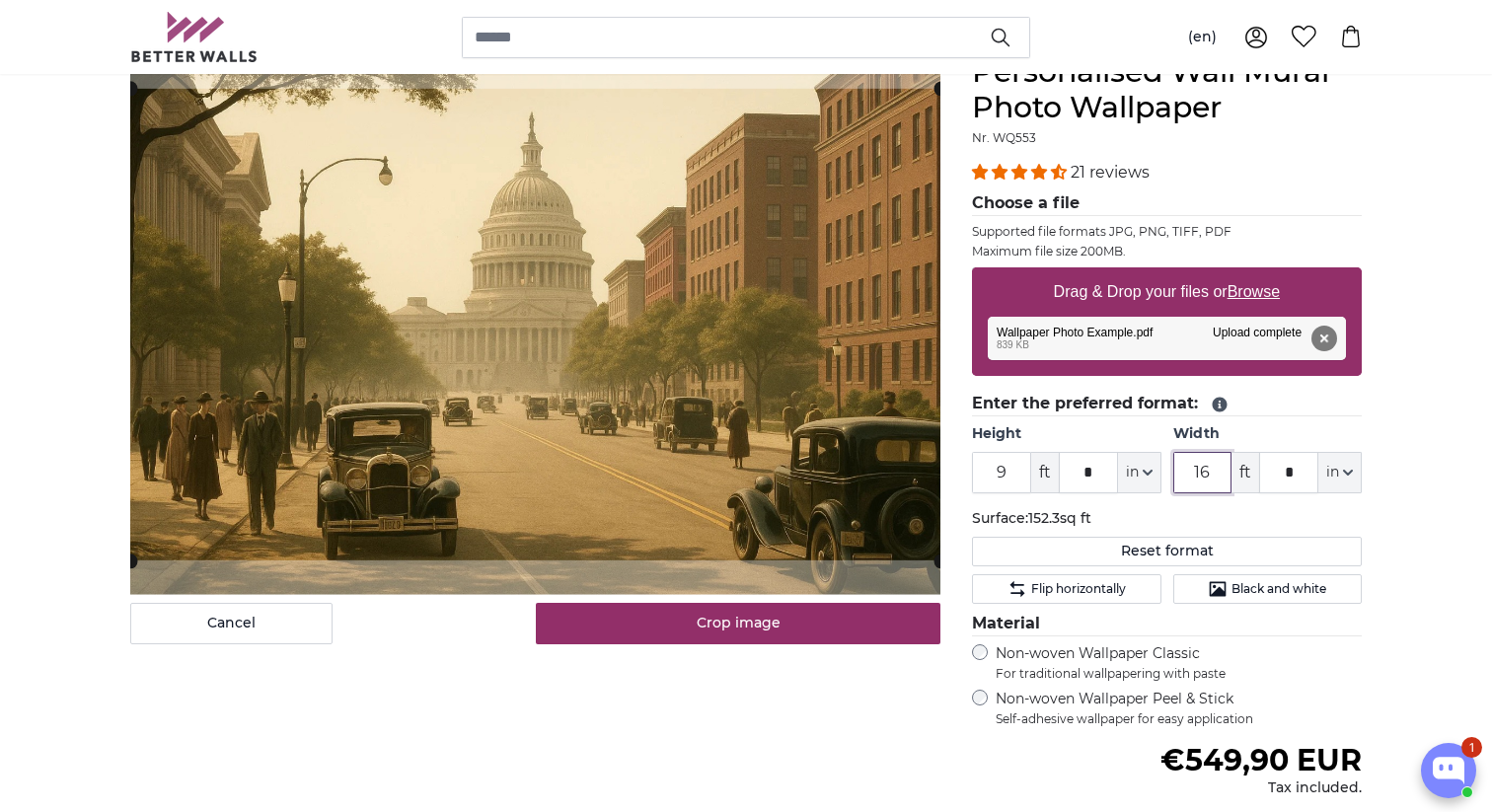 type on "16" 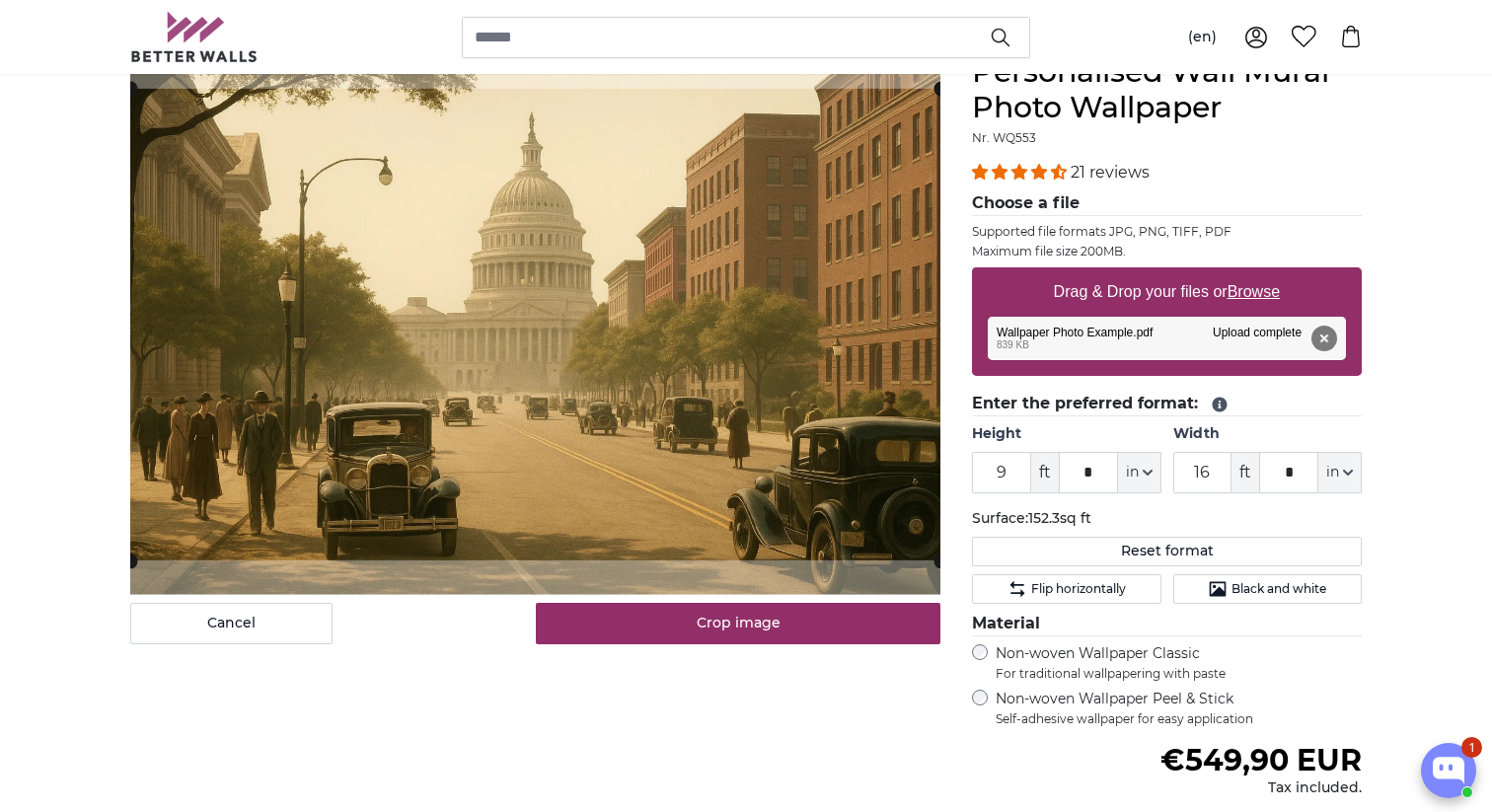 click on "Surface:  152.3sq ft" 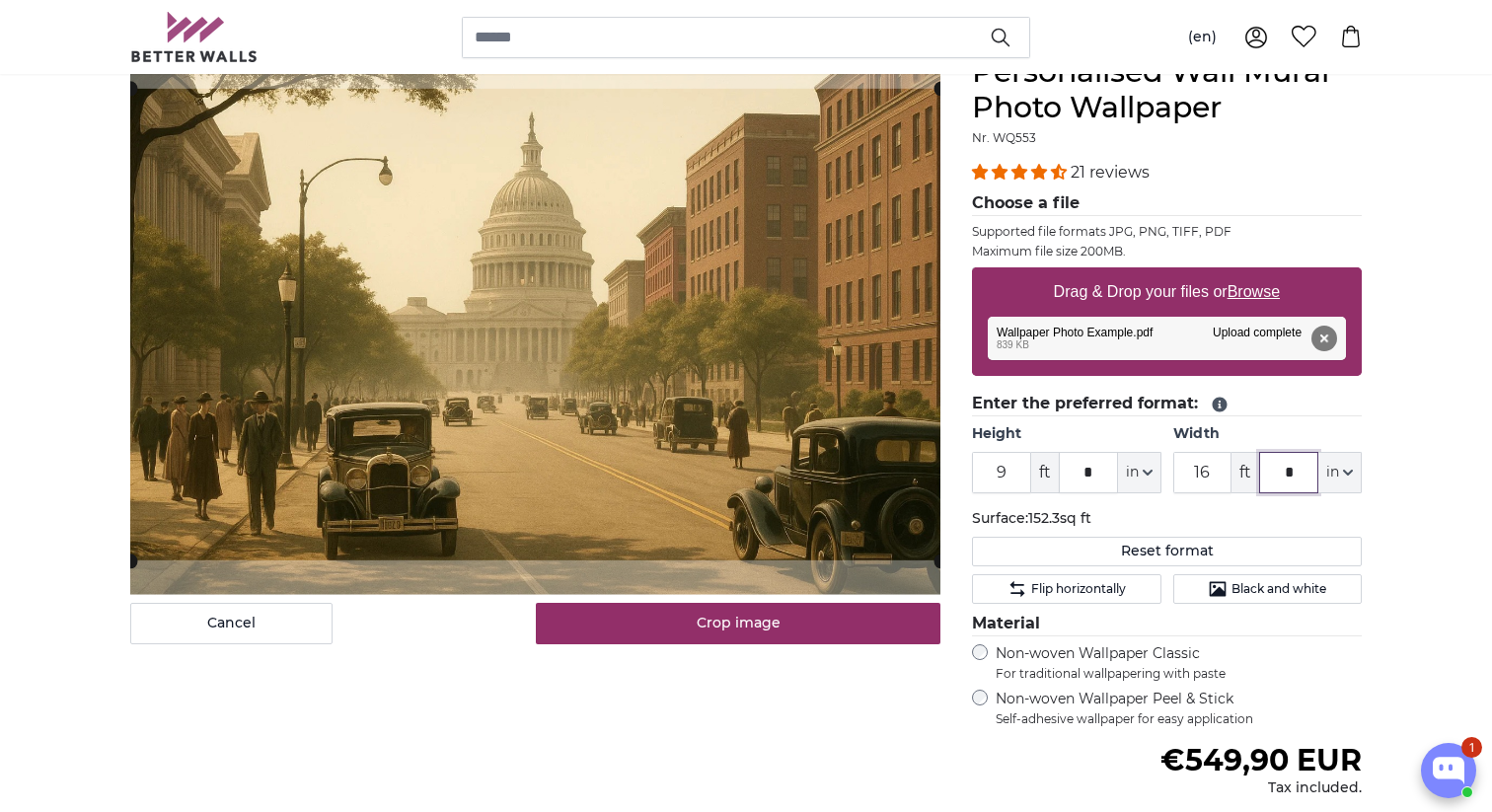 click on "*" 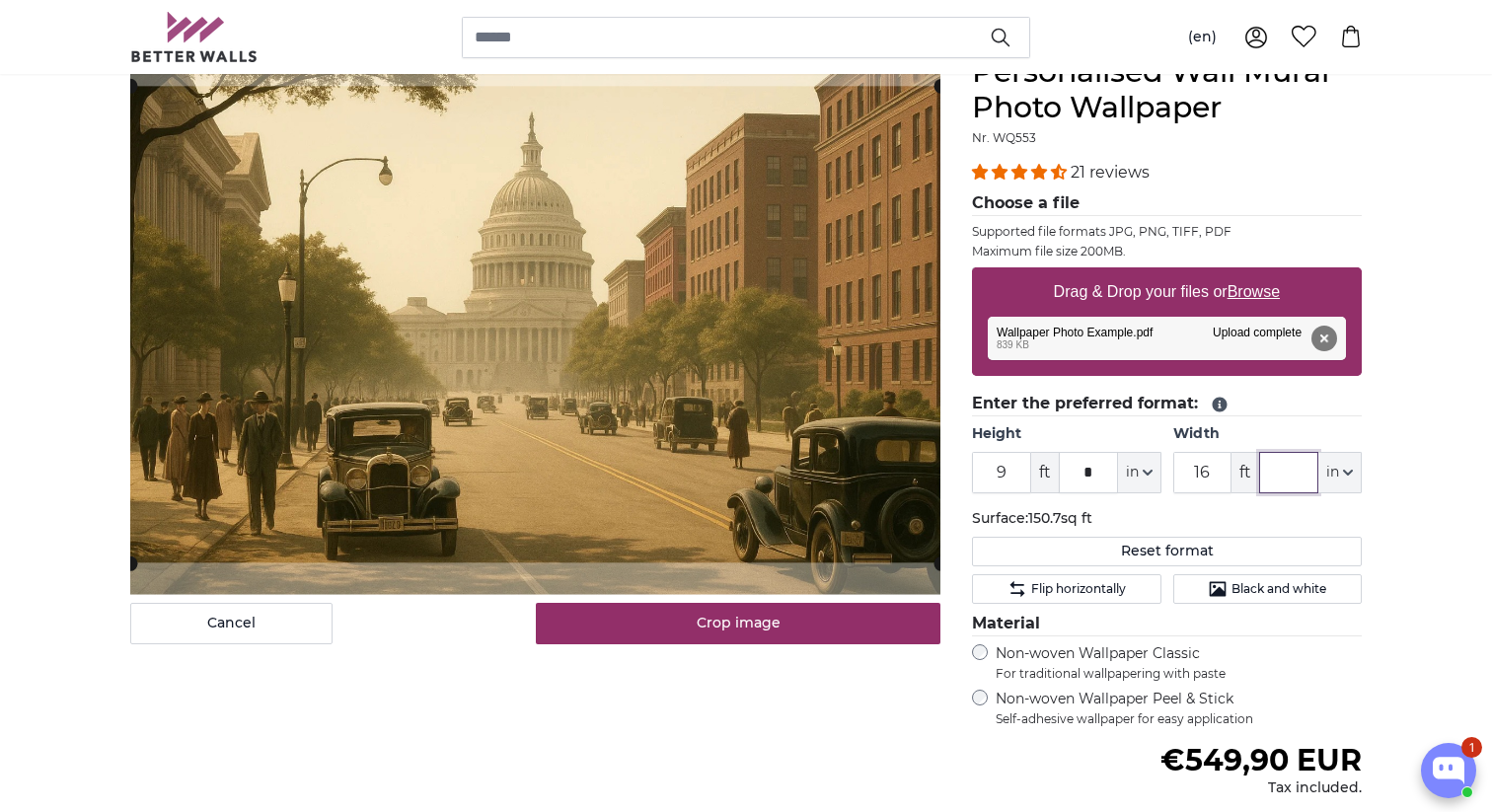 type on "*" 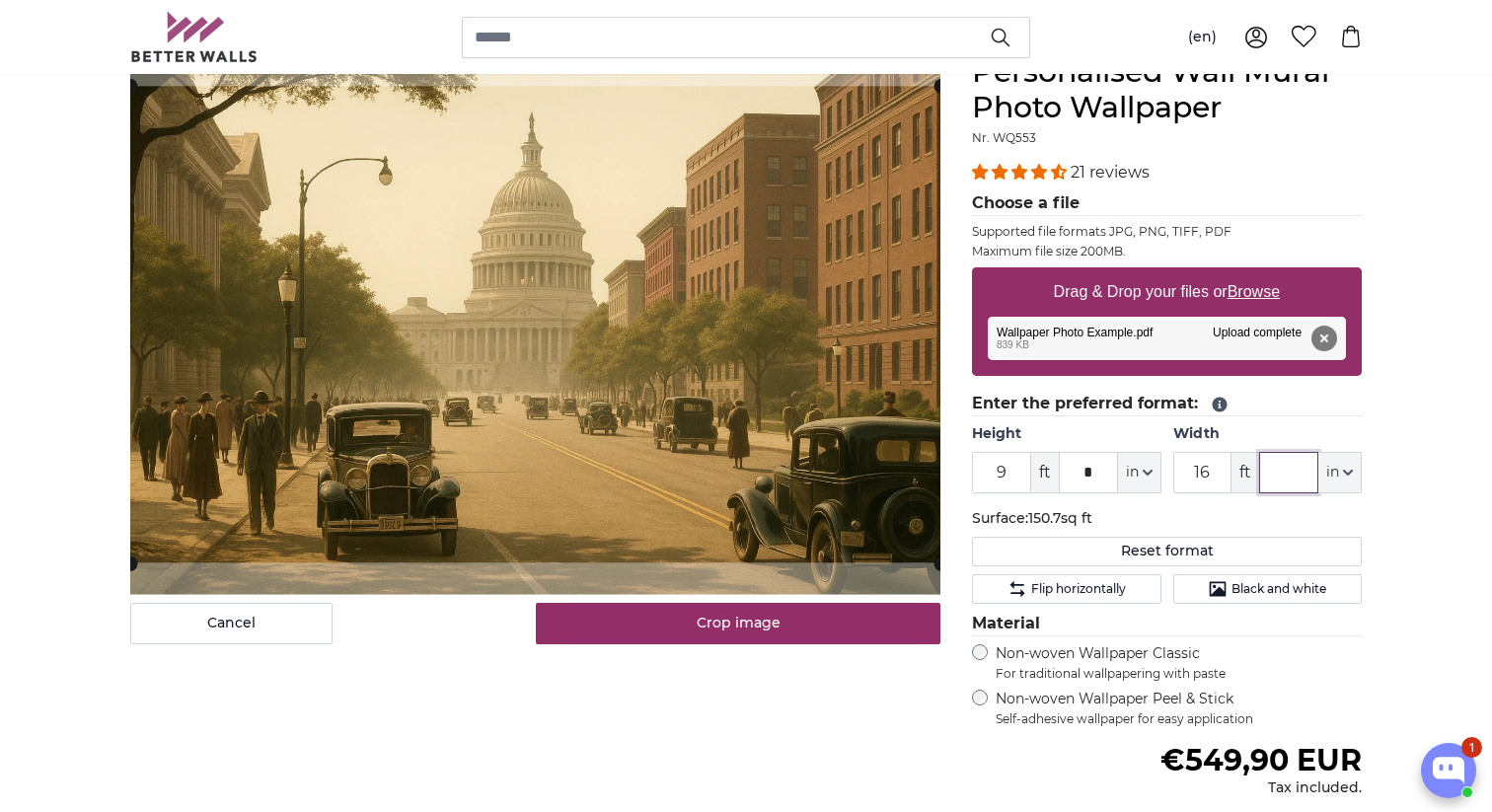 type on "*" 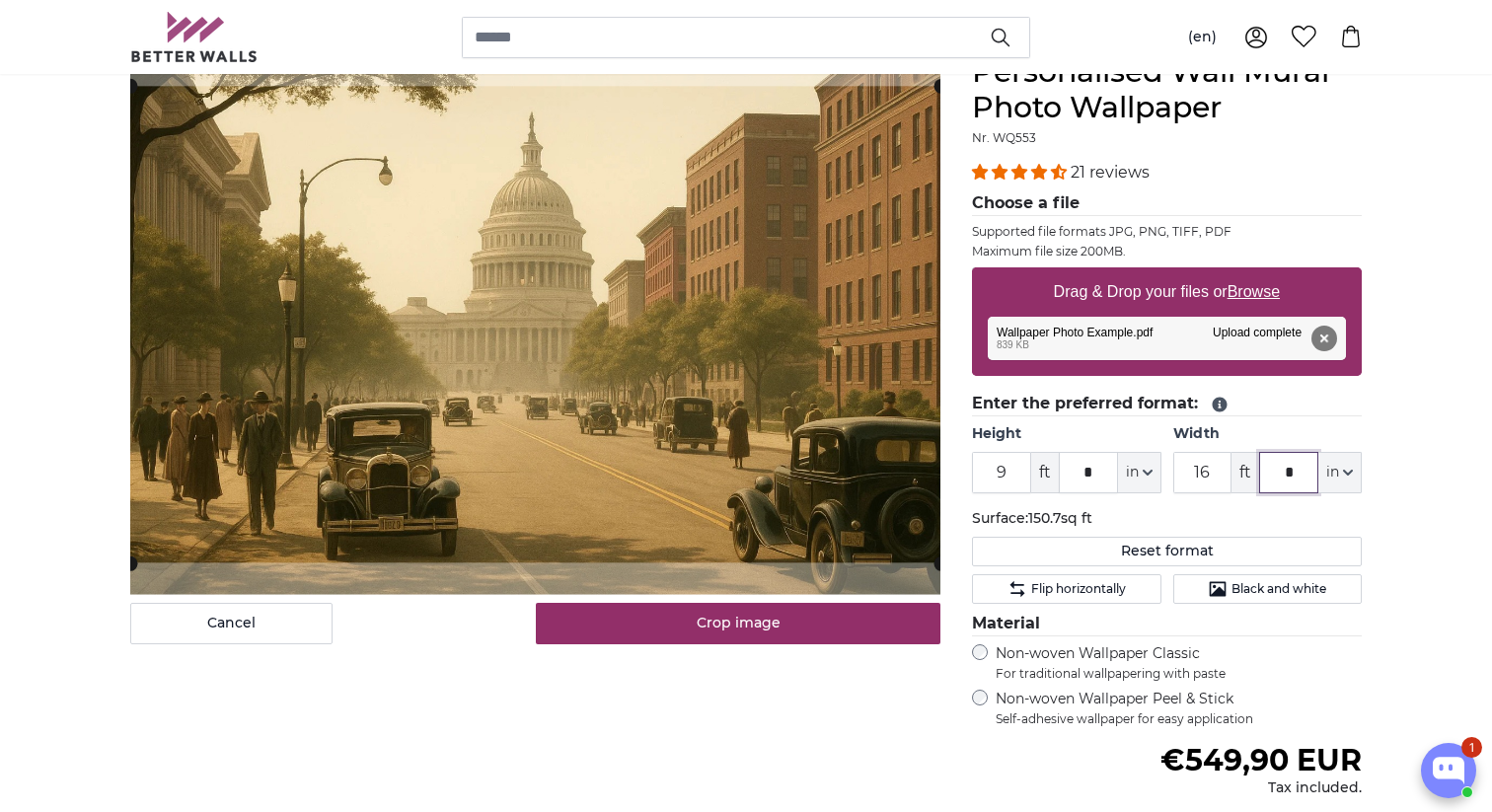 type on "**" 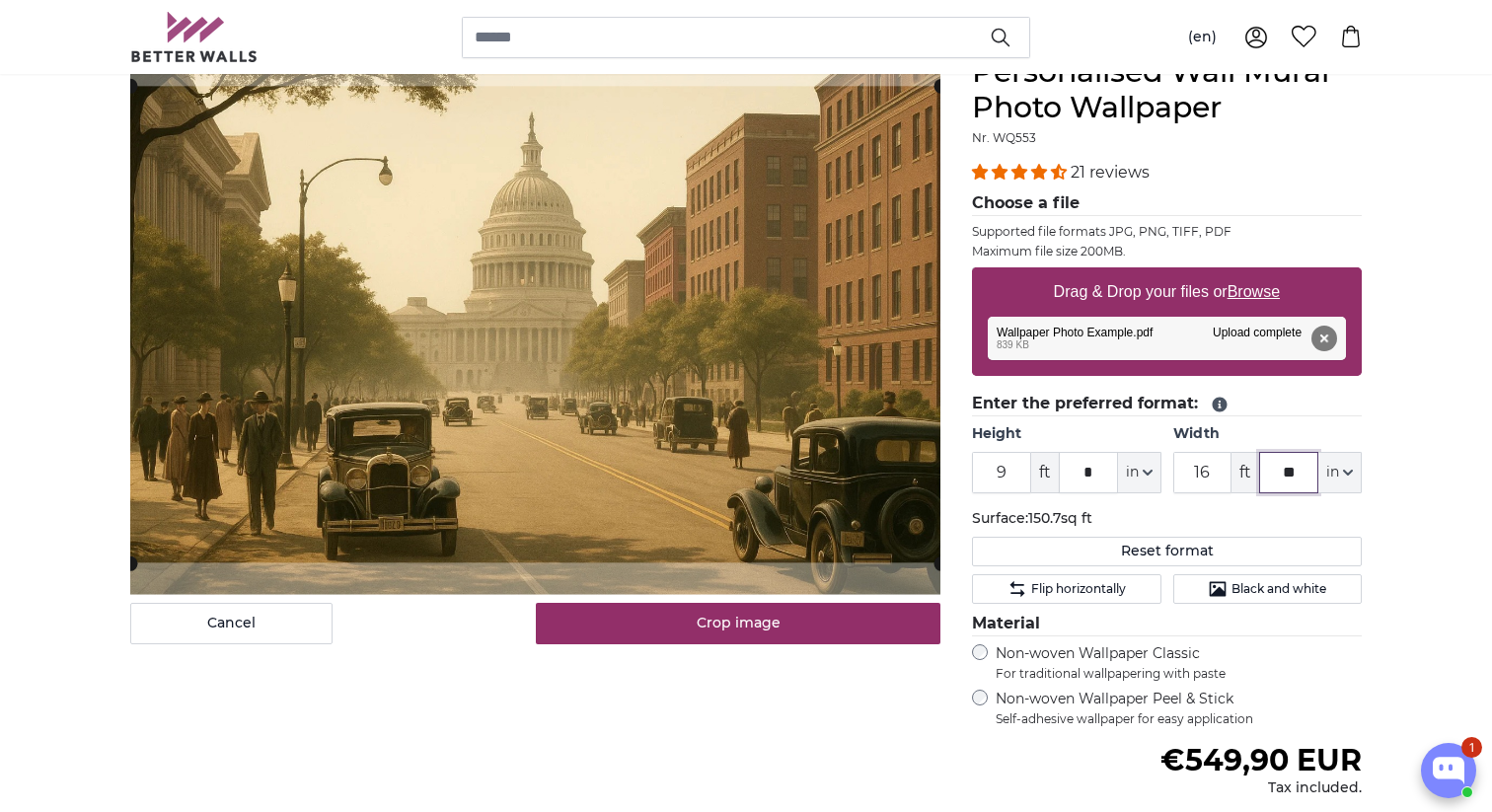 type on "17" 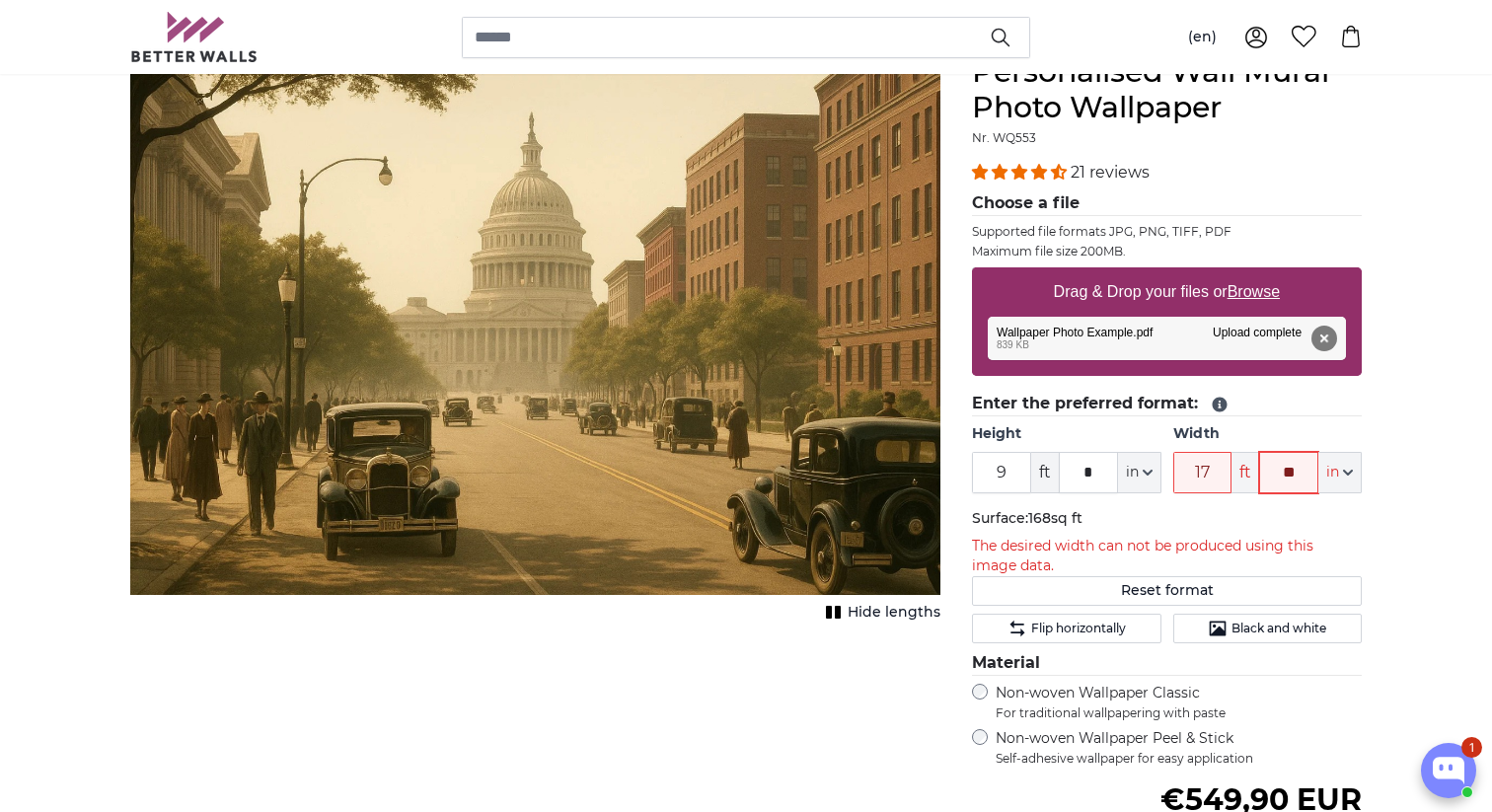 type on "*" 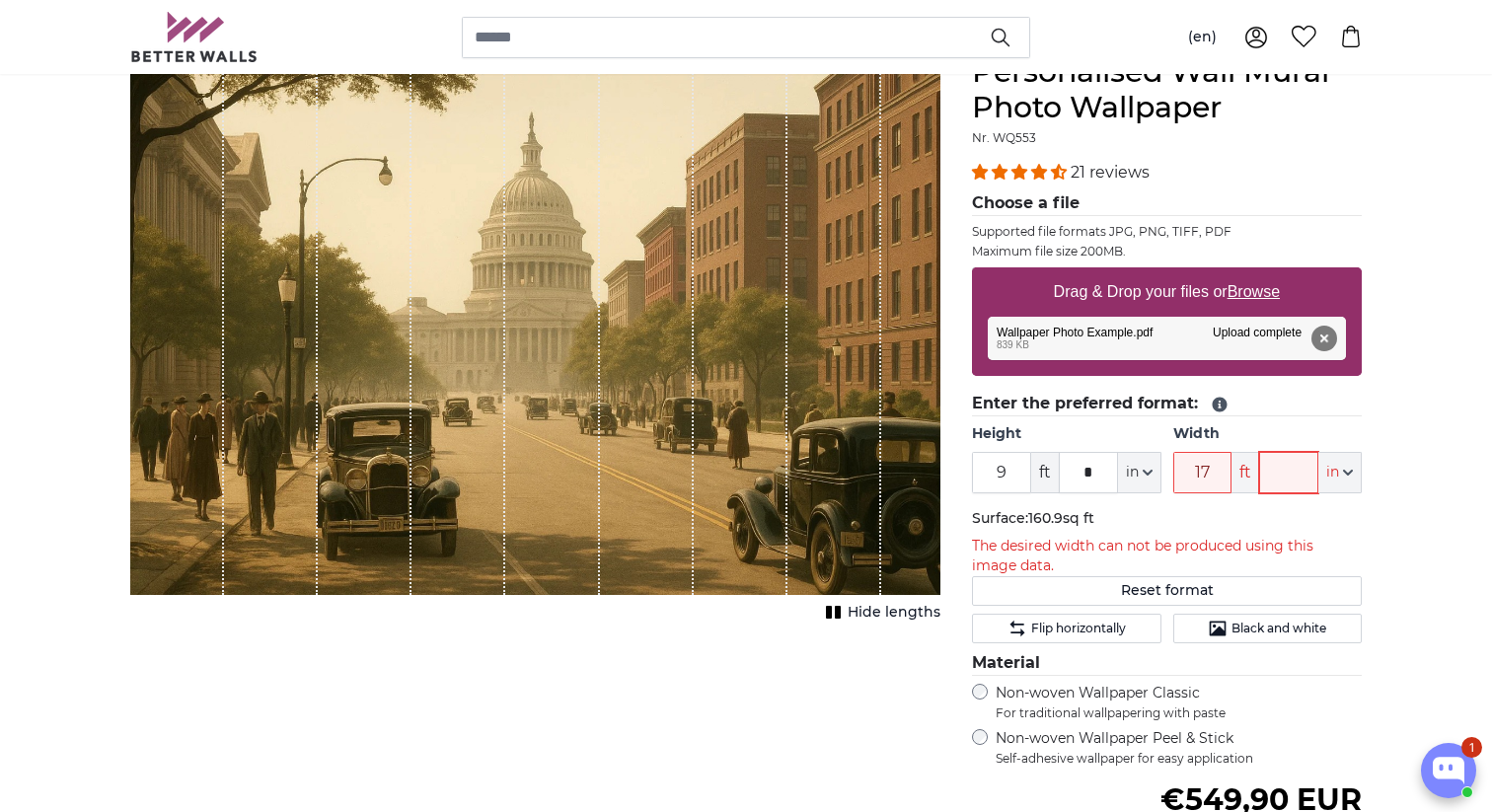 type on "*" 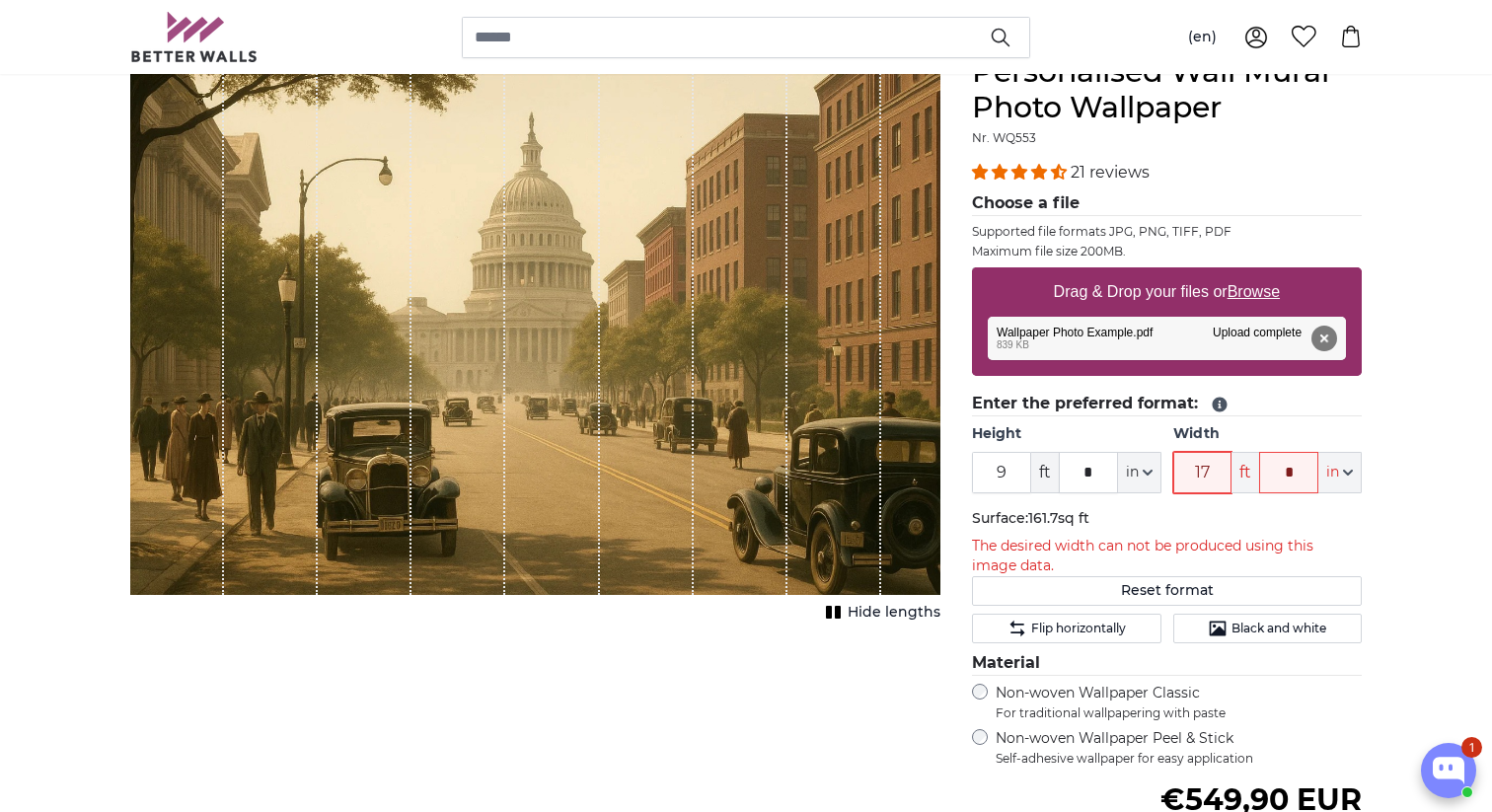 click on "17" at bounding box center [1203, 473] 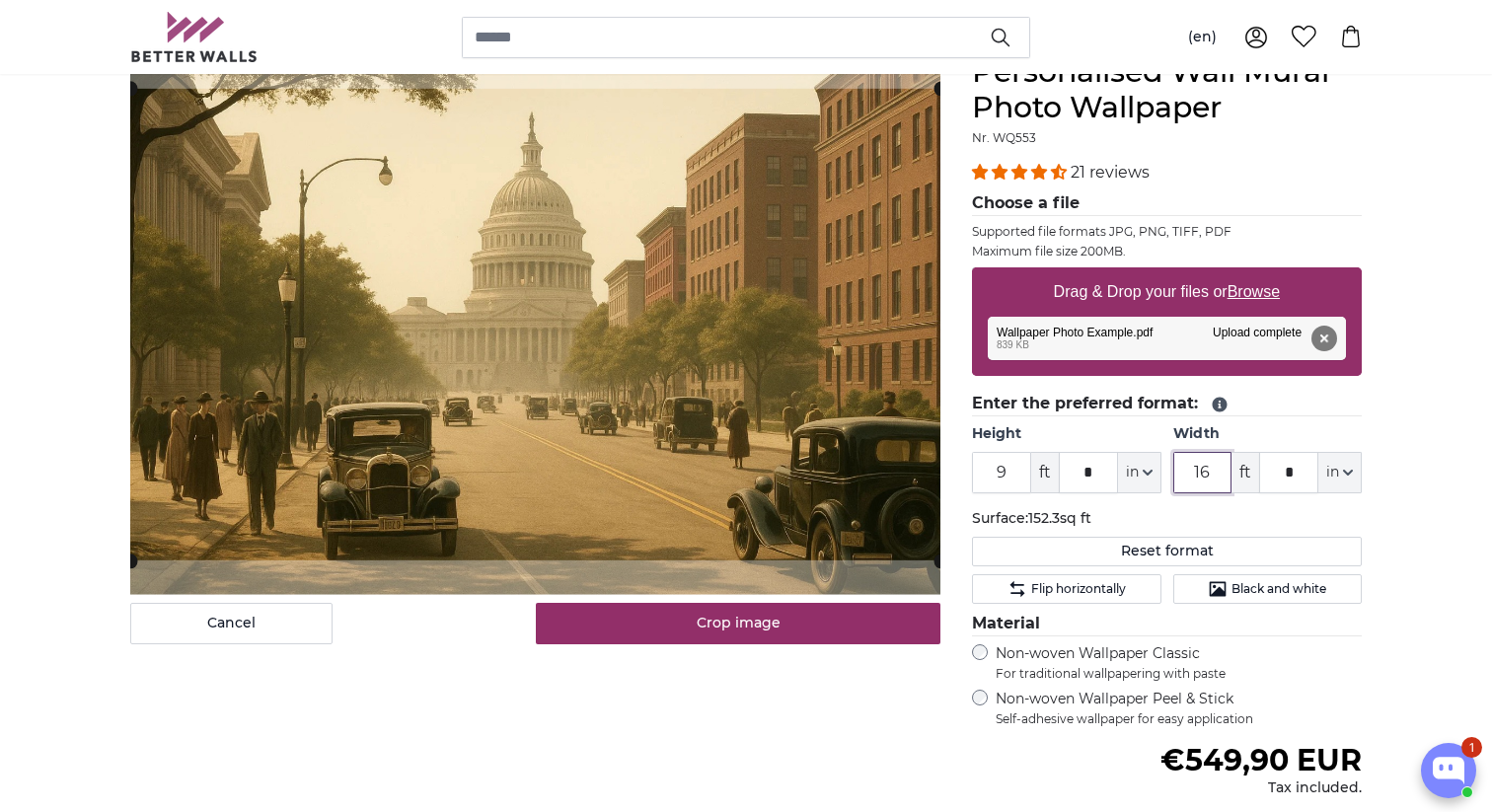 type on "16" 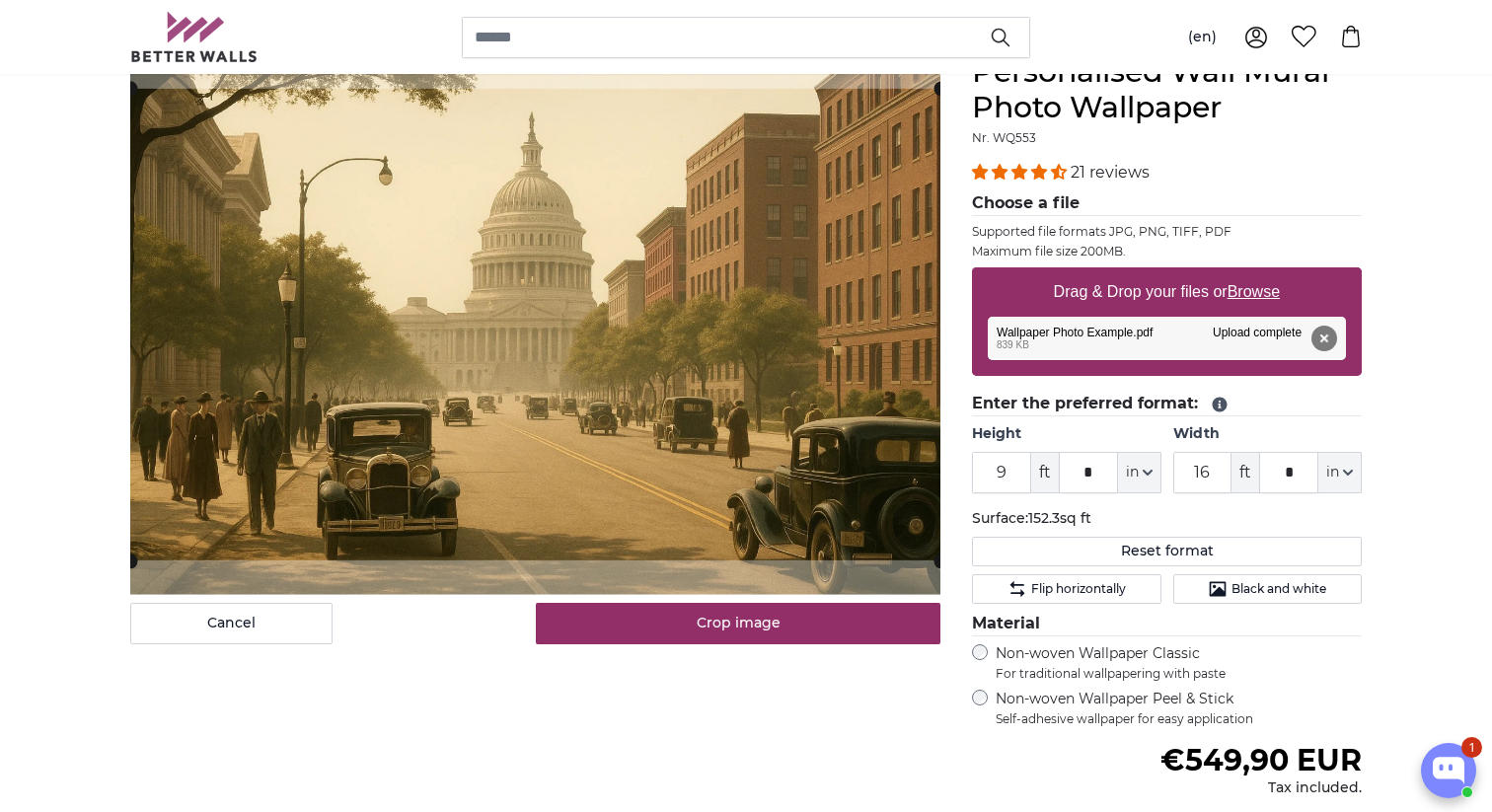 click on "Surface:  152.3sq ft" 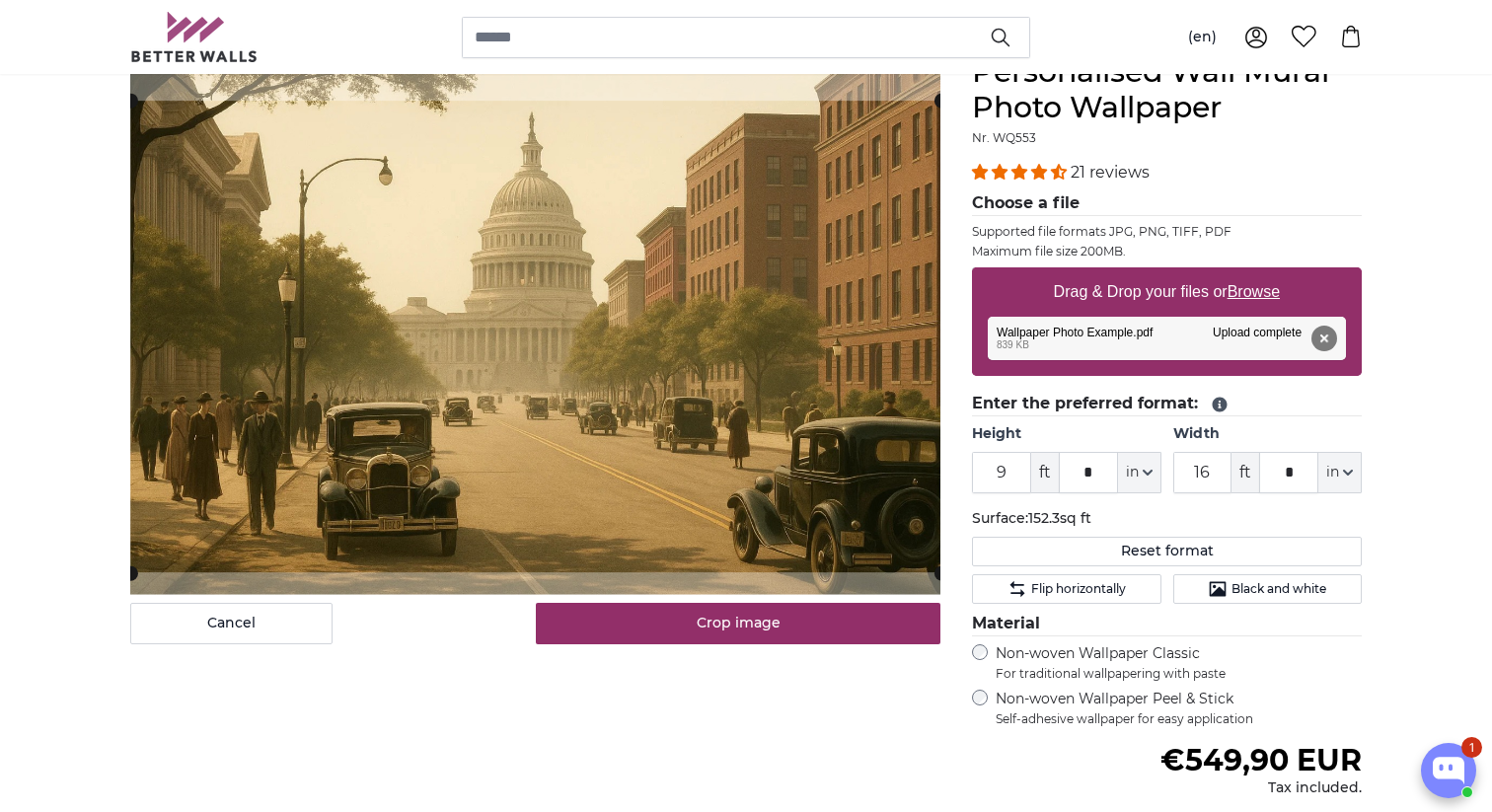 click 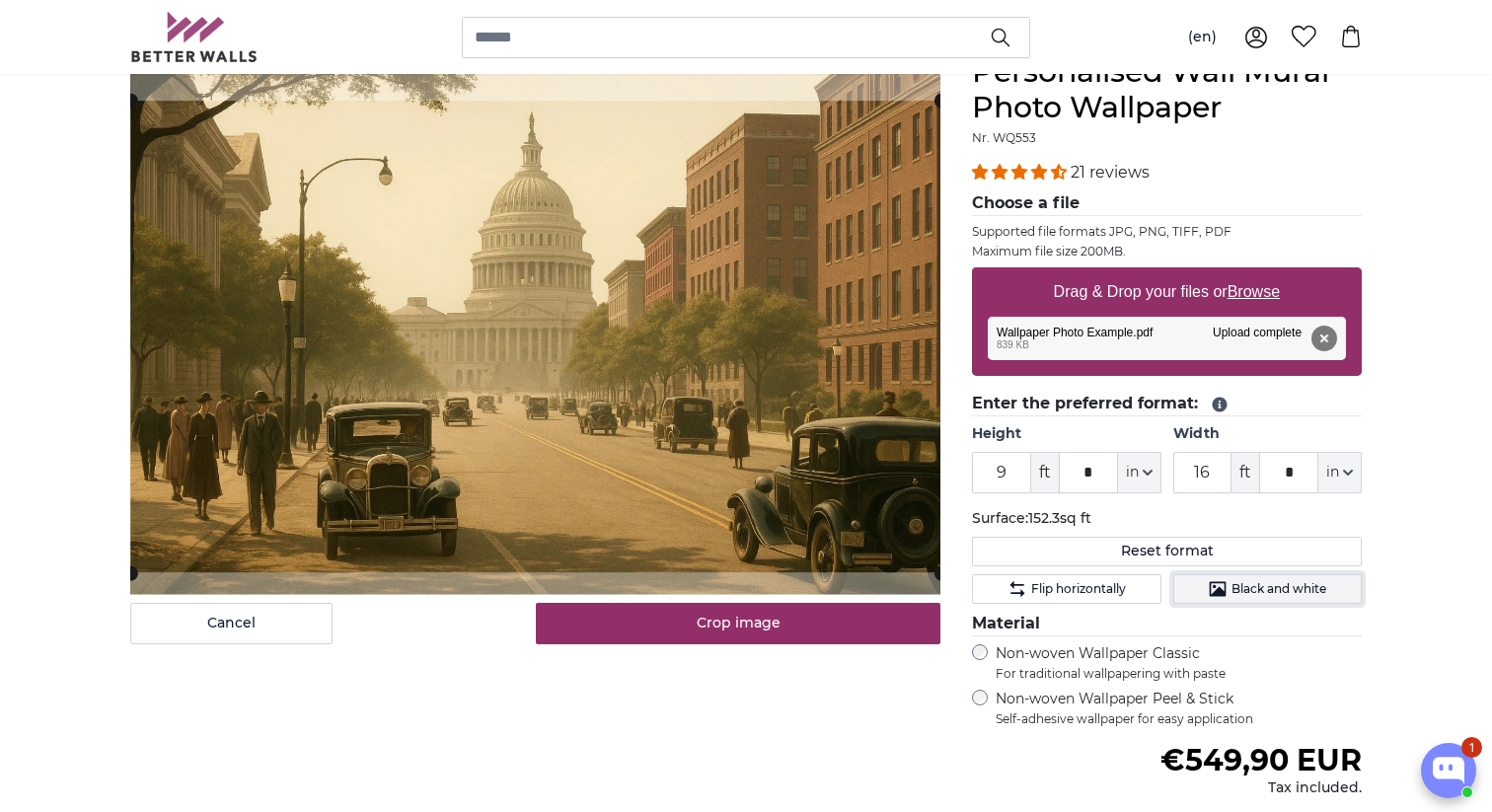 click on "Black and white" 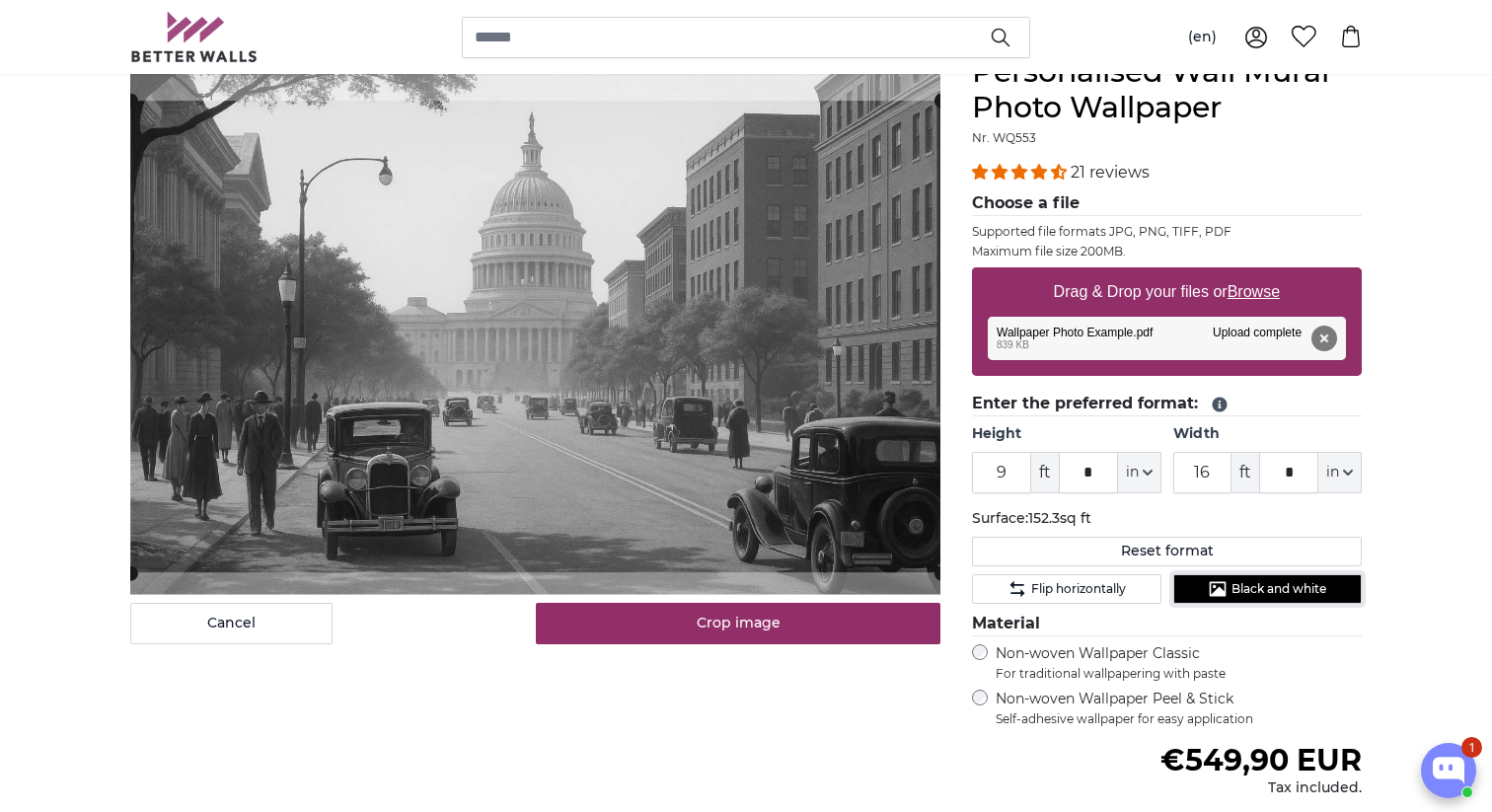 click on "Black and white" 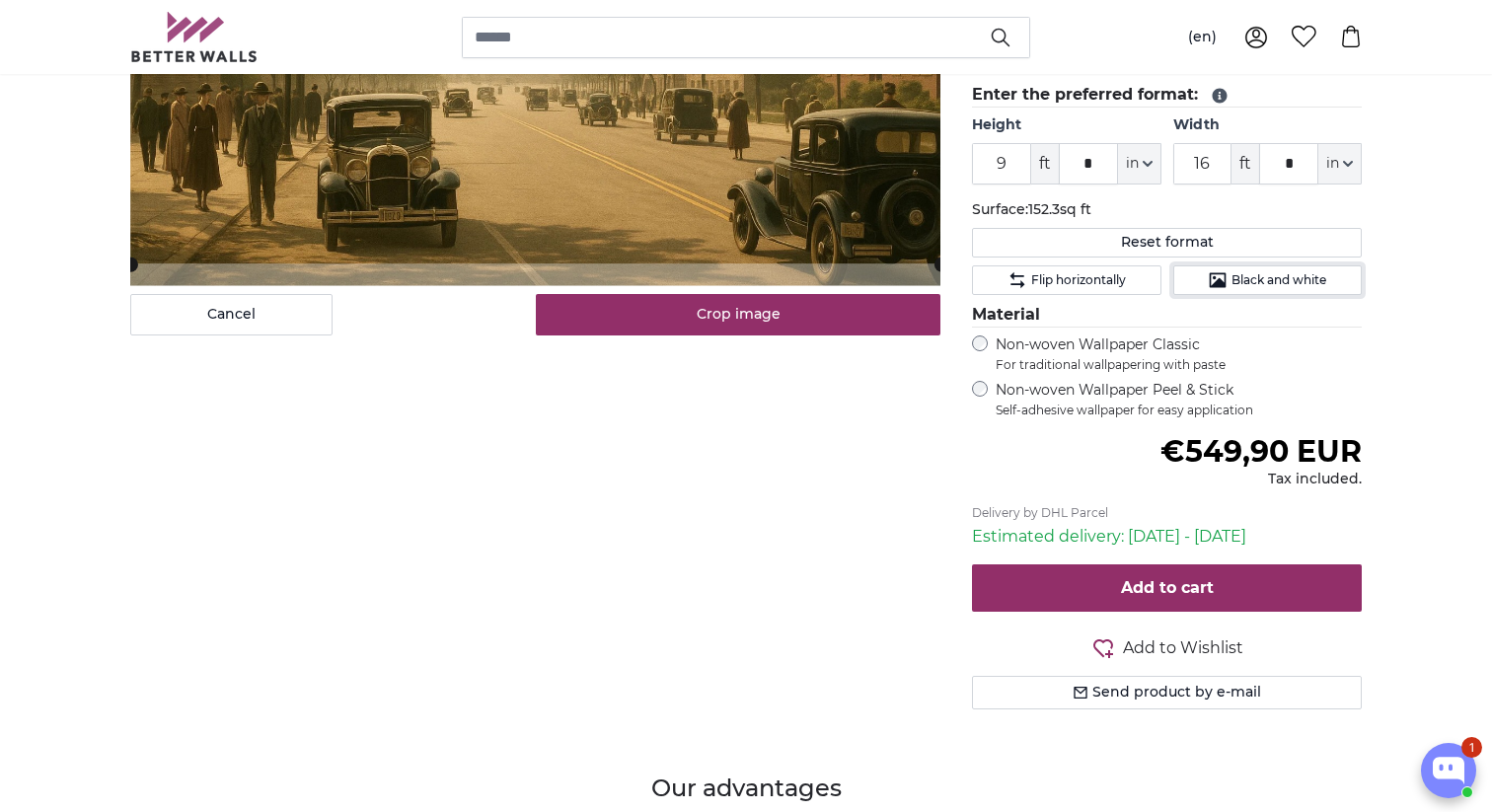 scroll, scrollTop: 512, scrollLeft: 0, axis: vertical 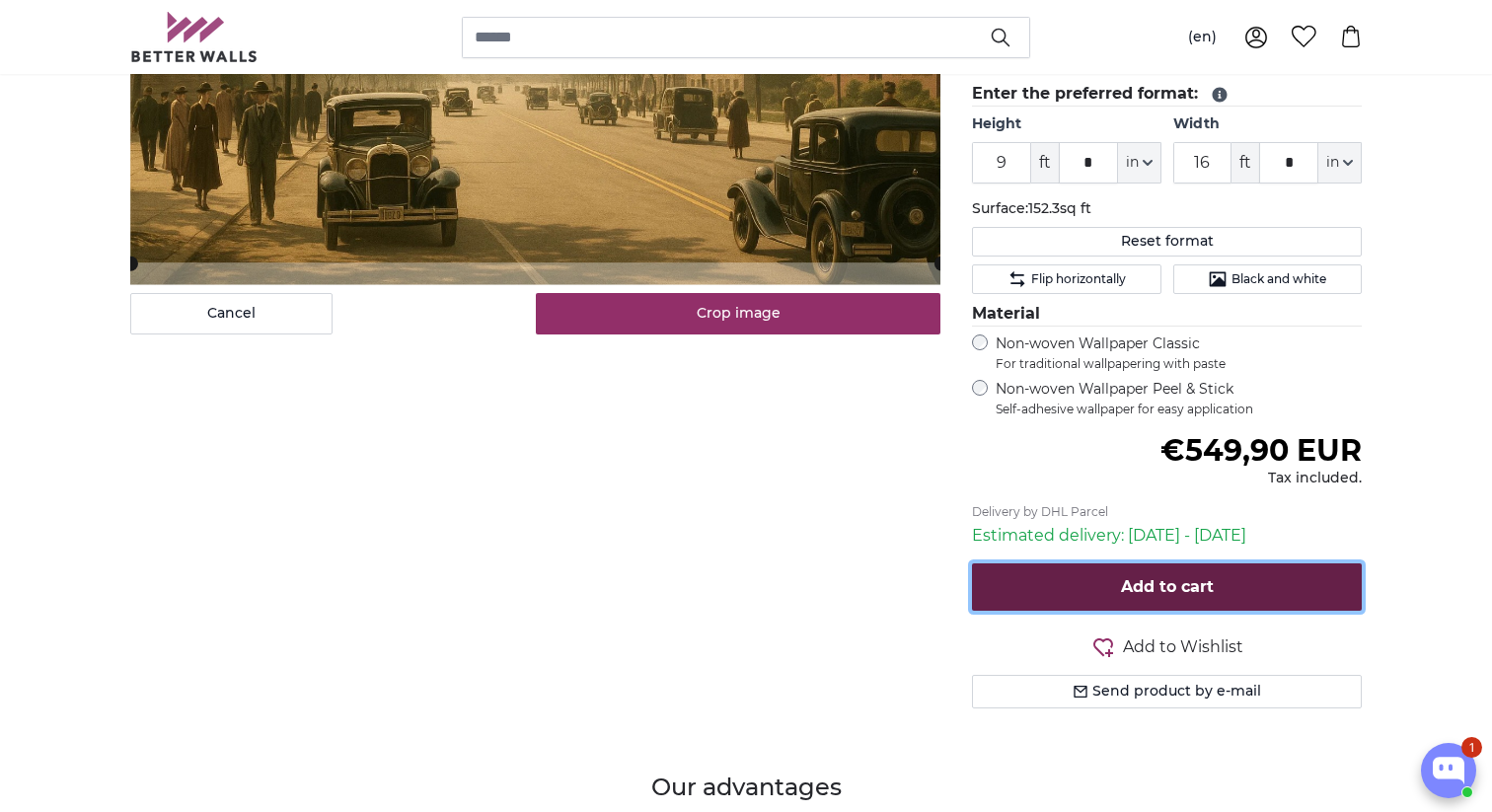 click on "Add to cart" at bounding box center (1166, 587) 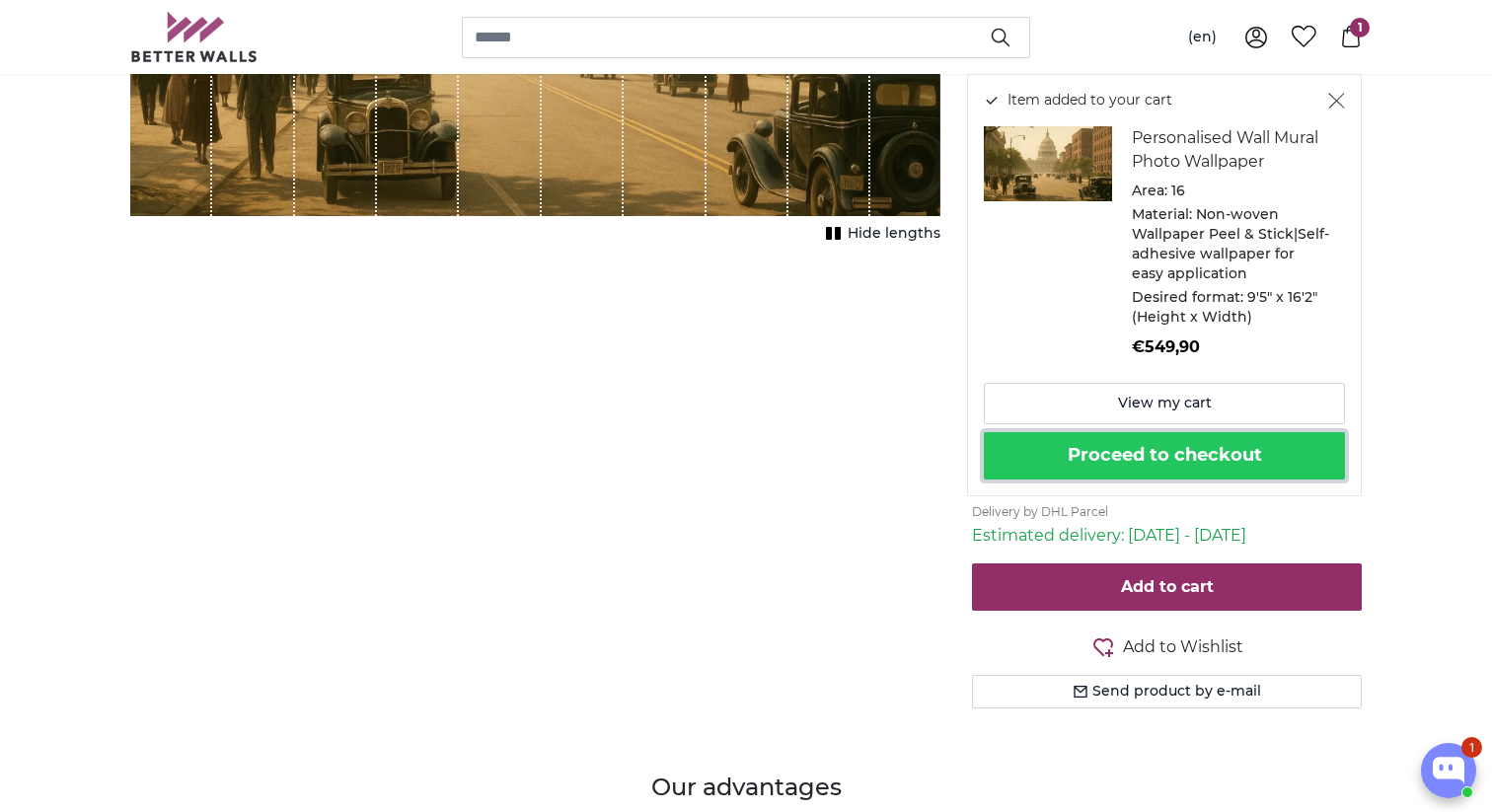 click on "Proceed to checkout" at bounding box center [1164, 456] 